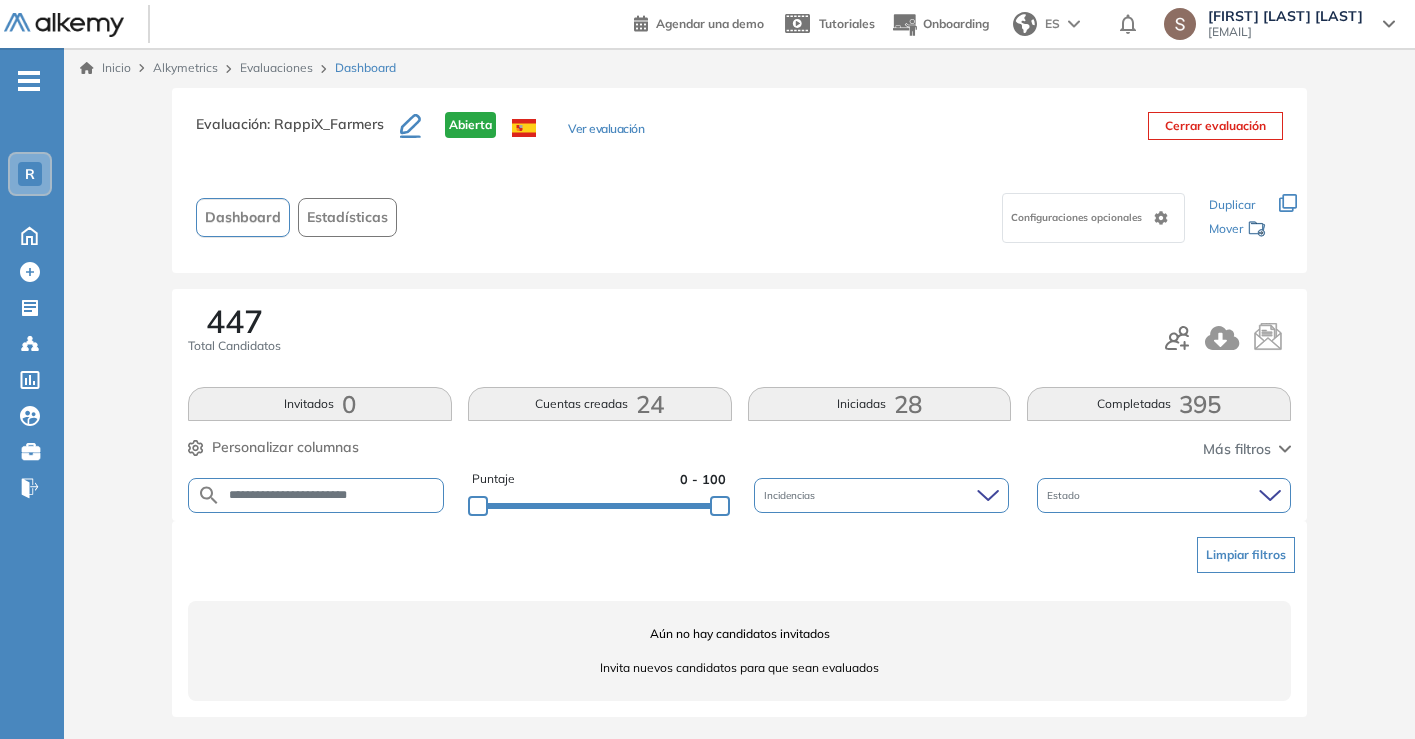 scroll, scrollTop: 0, scrollLeft: 0, axis: both 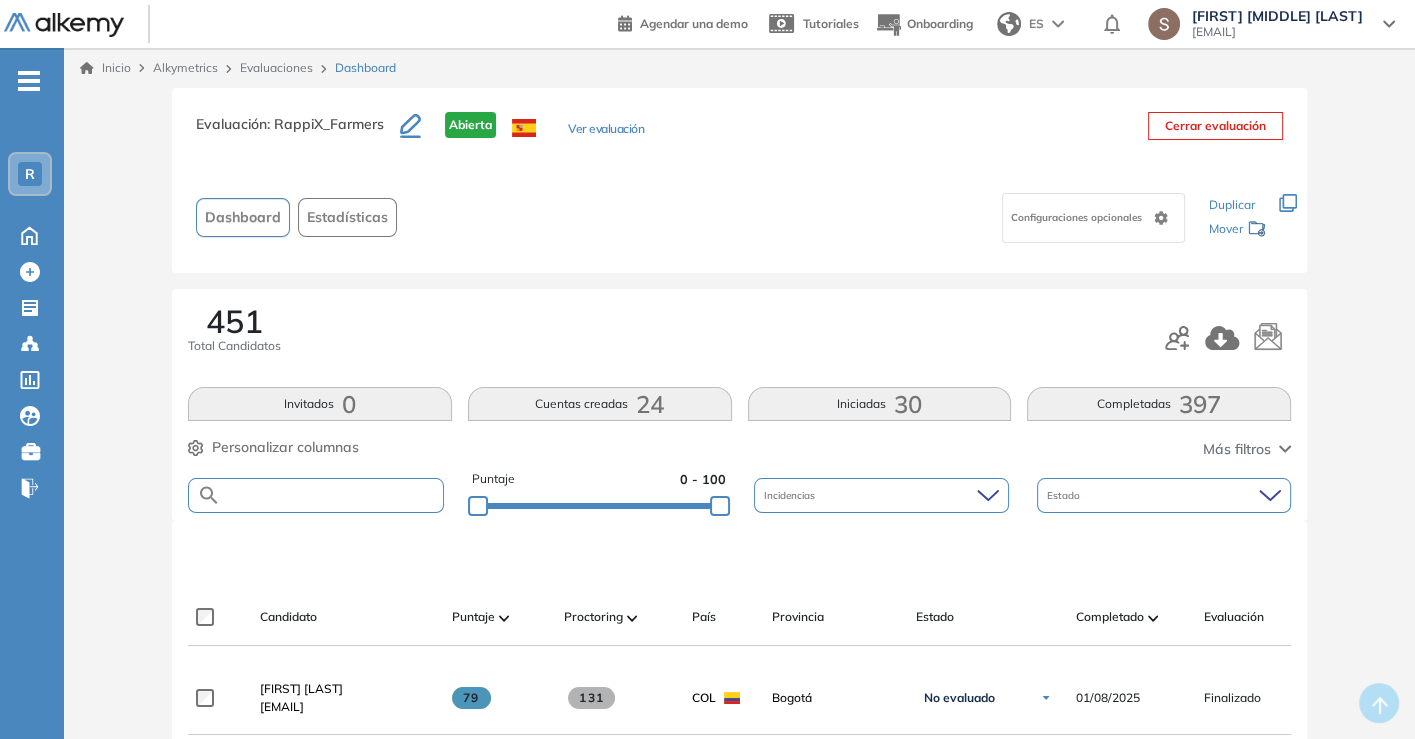 click at bounding box center [332, 495] 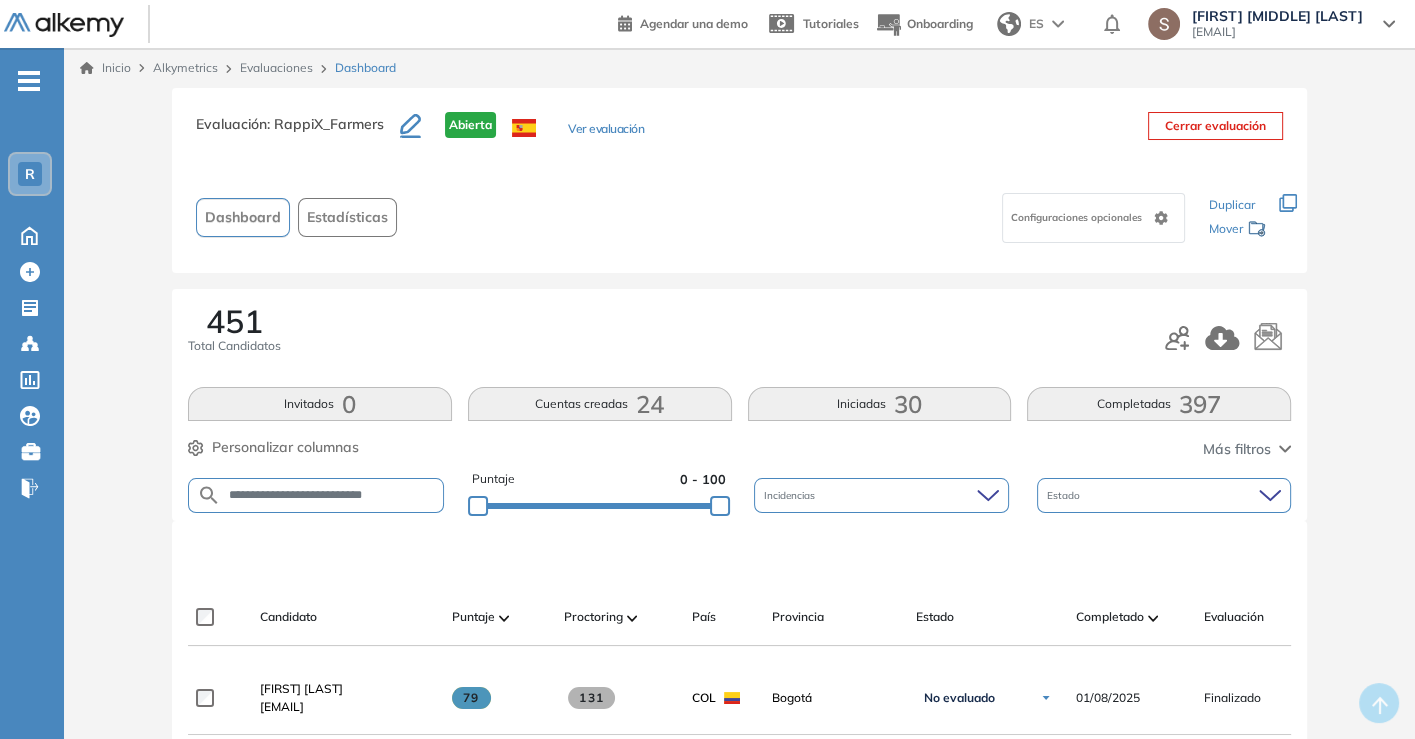 type on "**********" 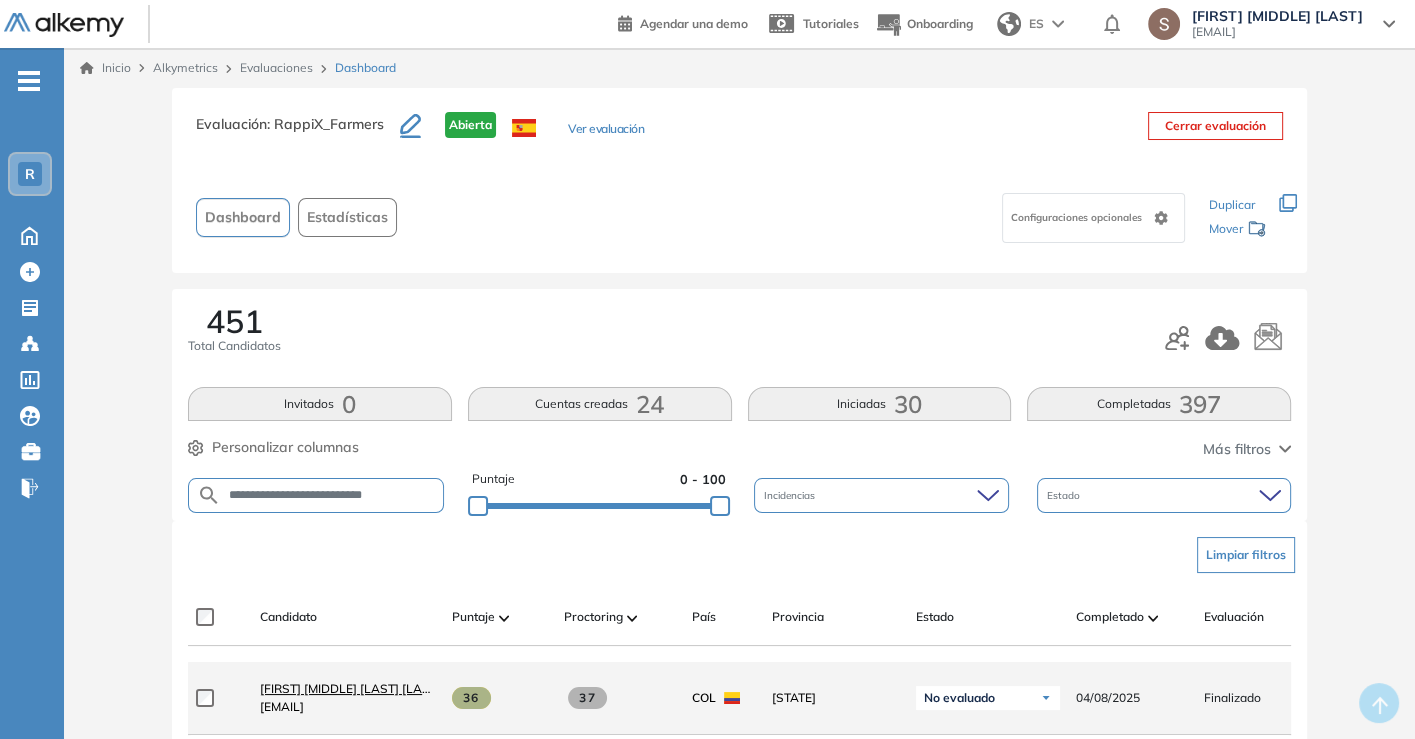 click on "[FIRST] [MIDDLE] [LAST] [LAST]" at bounding box center (350, 688) 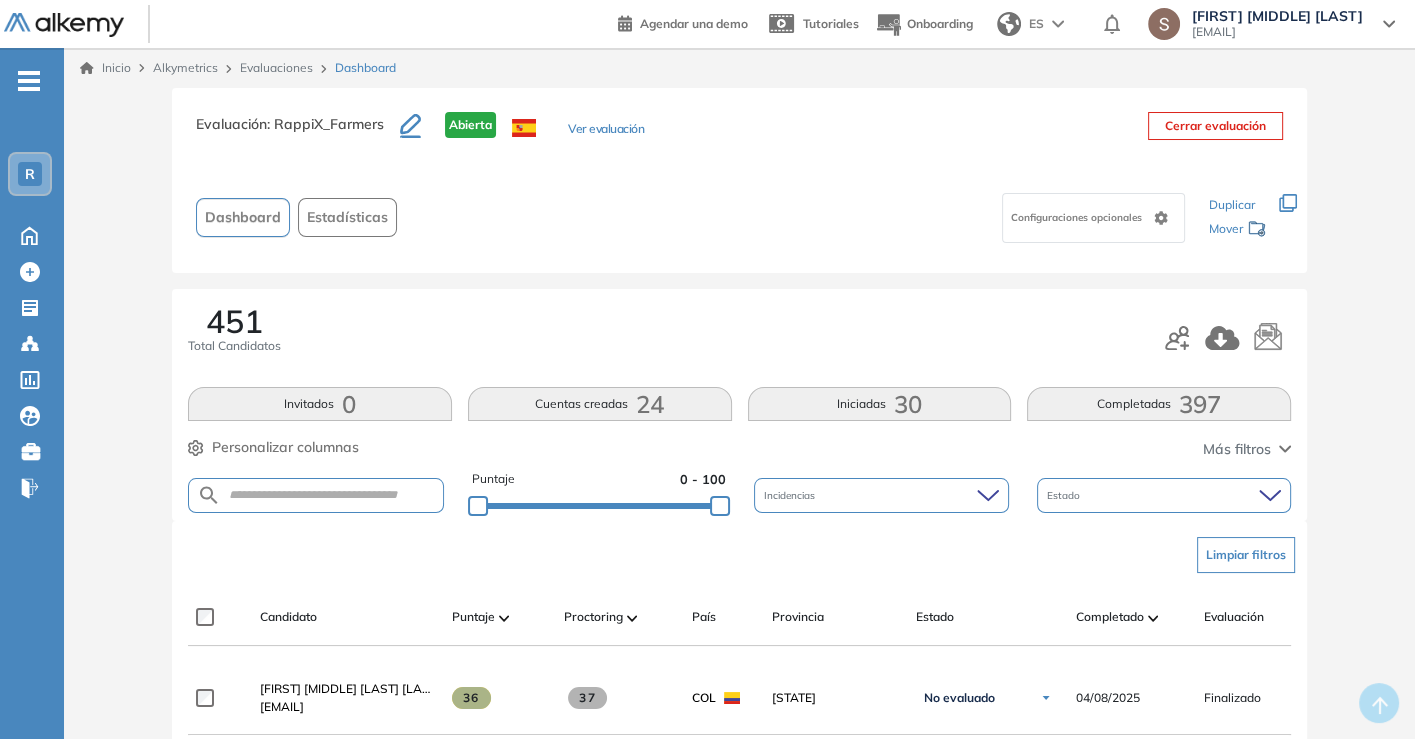 click at bounding box center (316, 495) 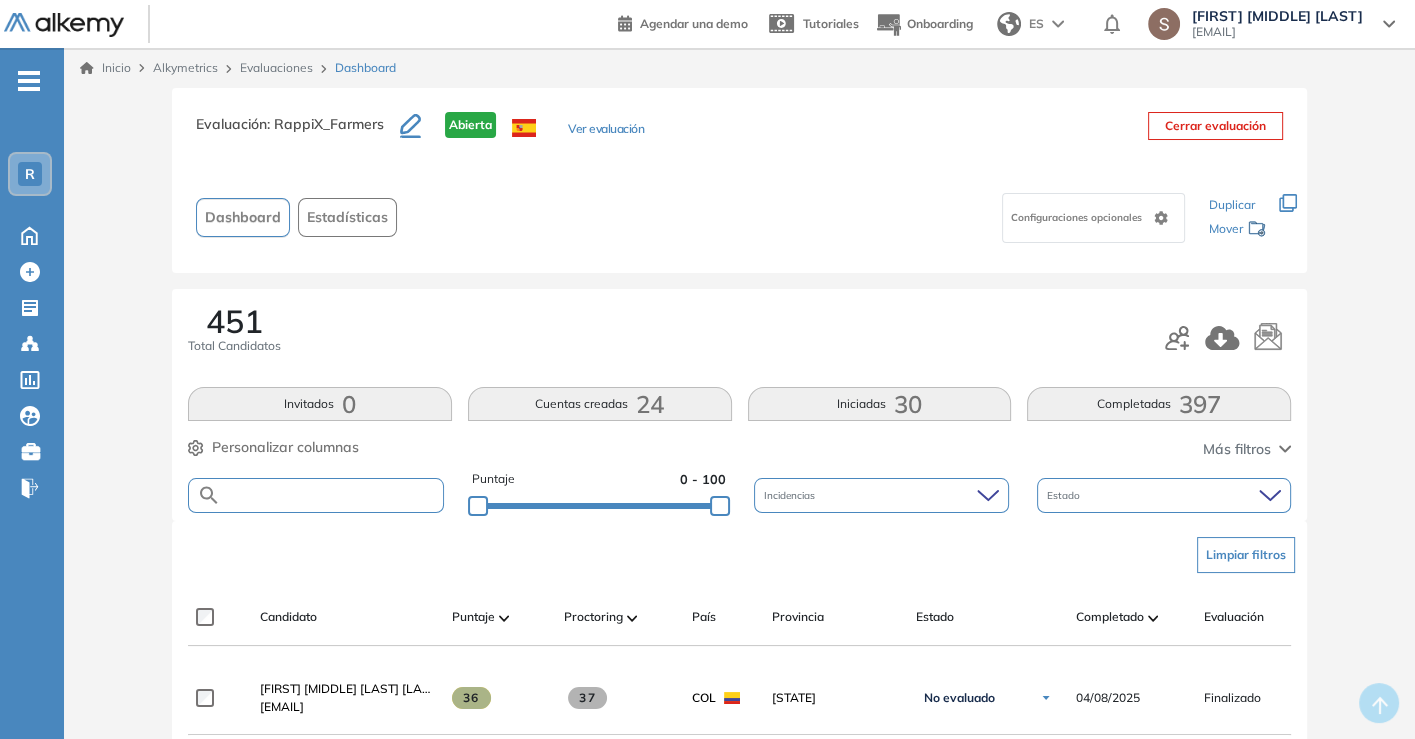 click at bounding box center (332, 495) 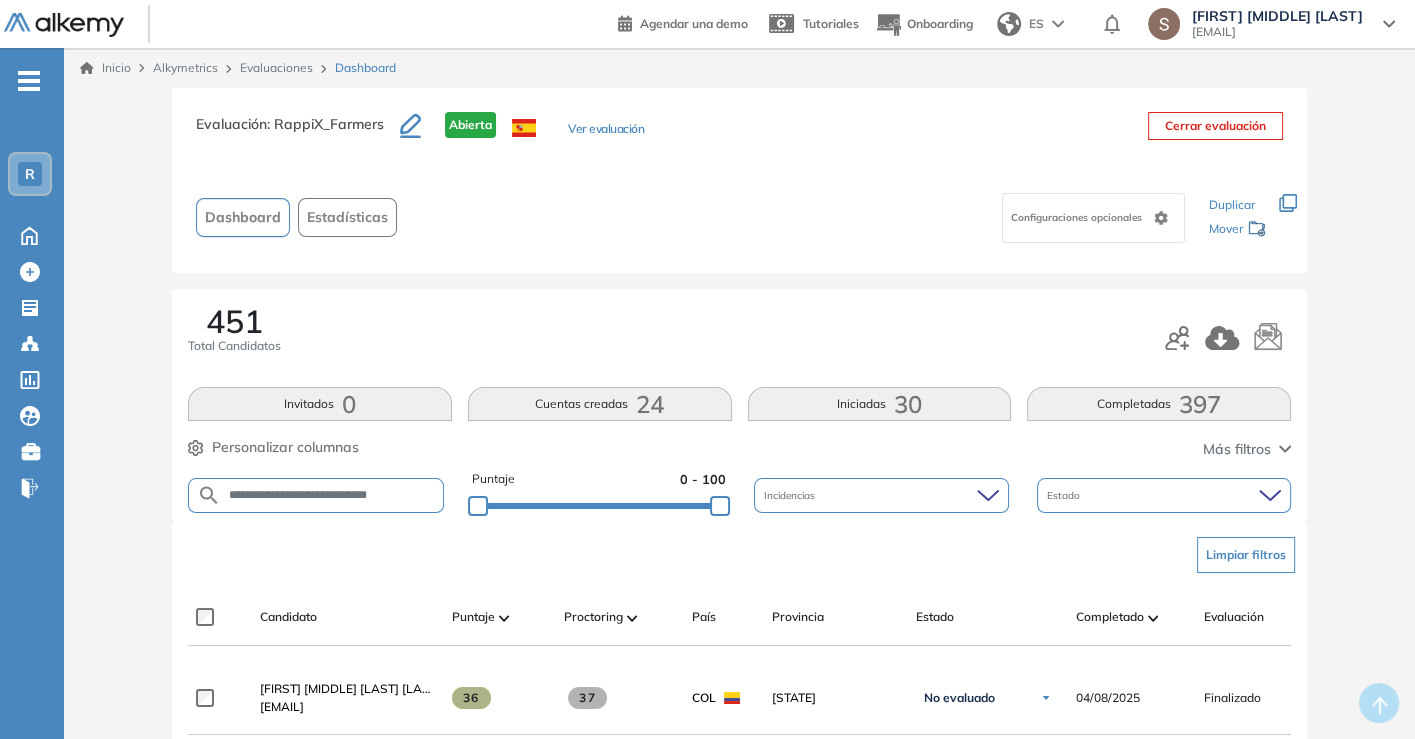 type on "**********" 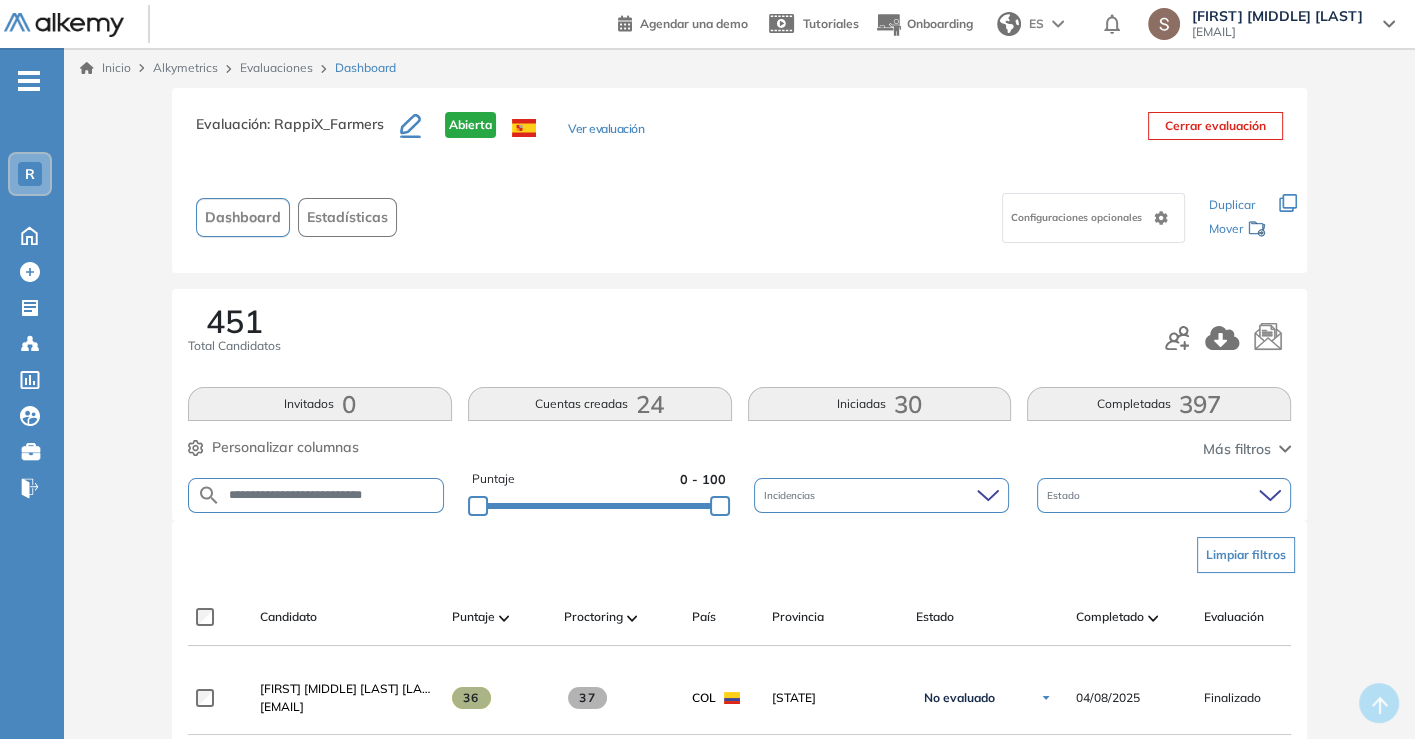 scroll, scrollTop: 111, scrollLeft: 0, axis: vertical 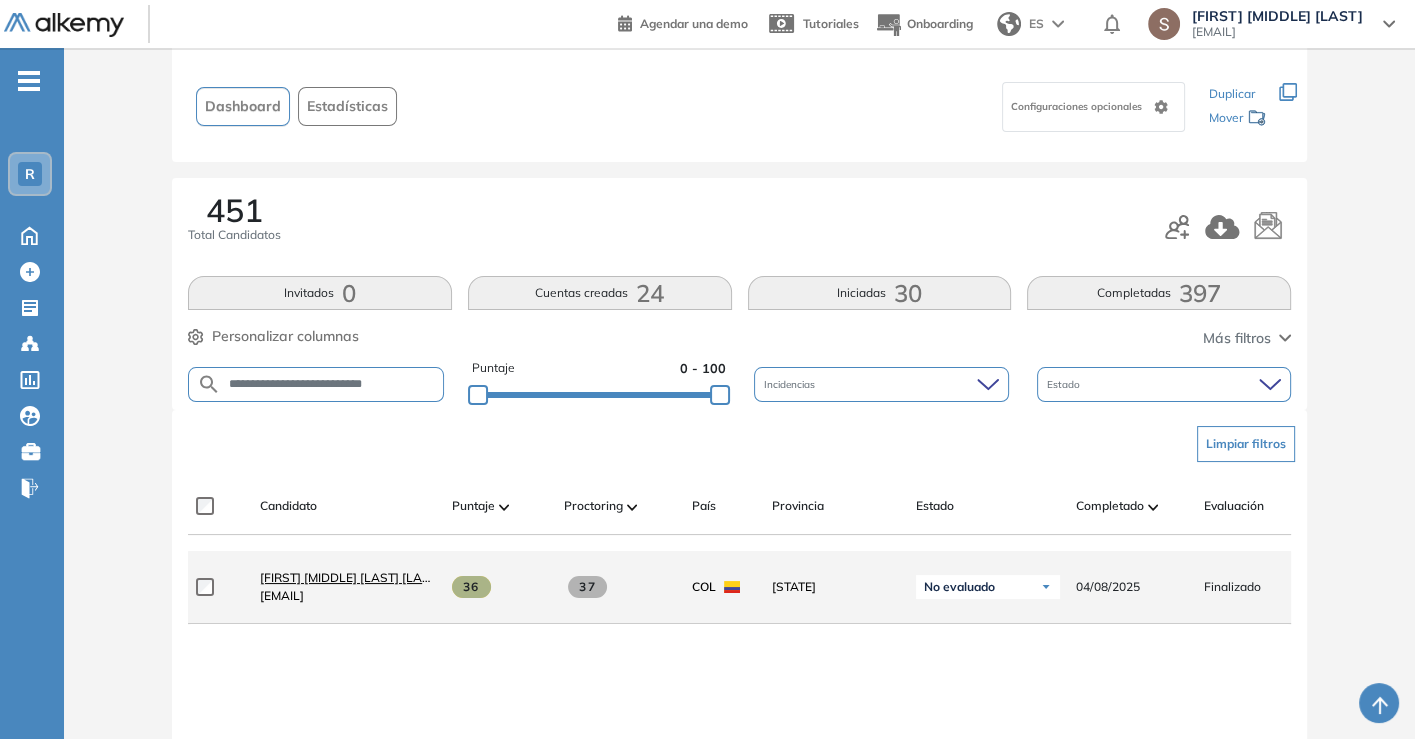 click on "[FIRST] [MIDDLE] [LAST] [LAST]" at bounding box center (350, 577) 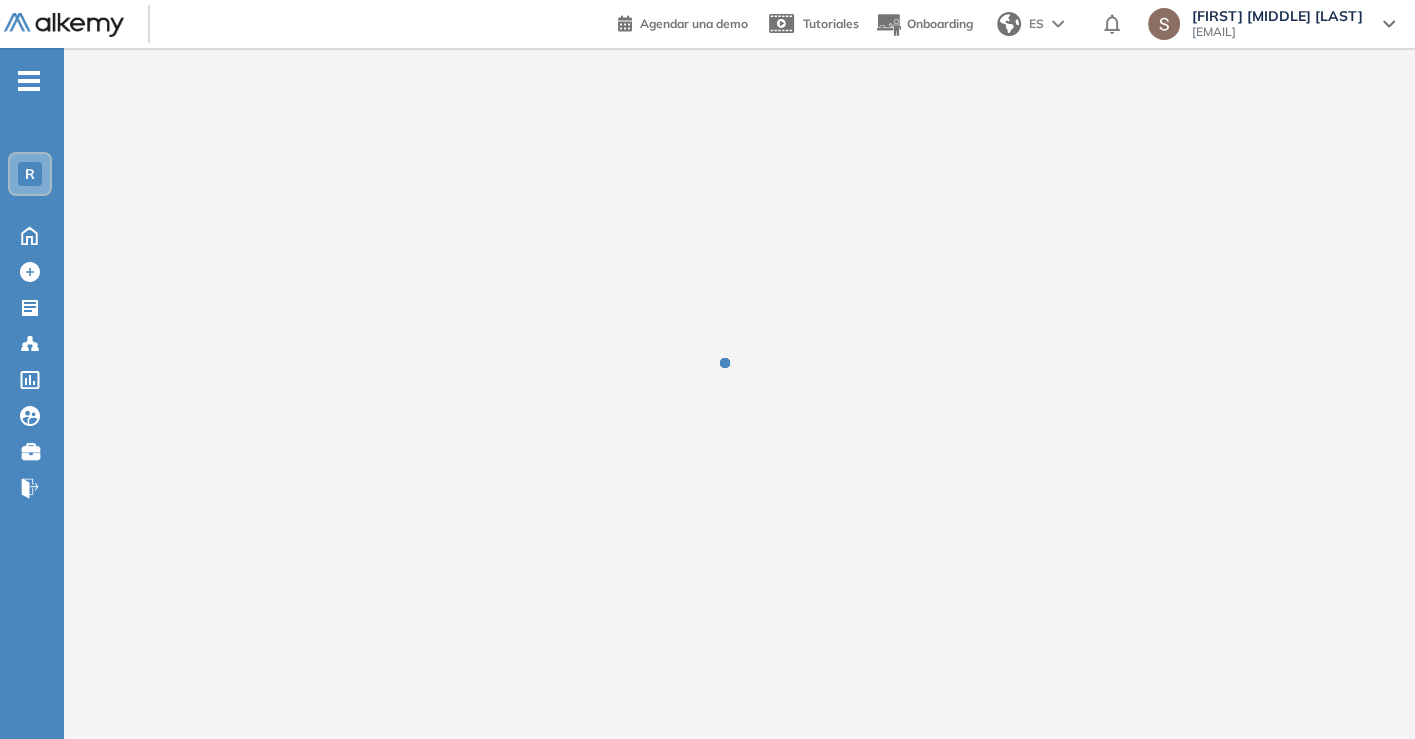 scroll, scrollTop: 0, scrollLeft: 0, axis: both 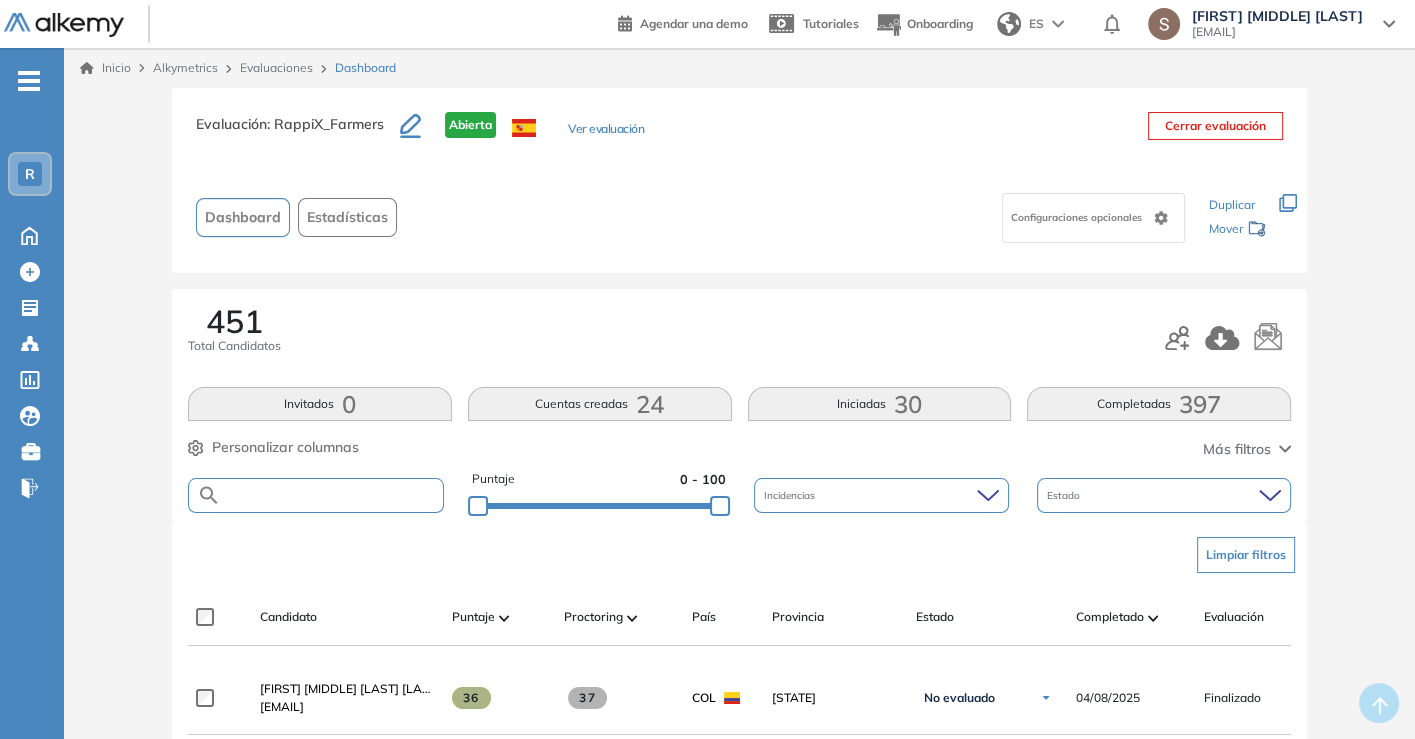 click at bounding box center (332, 495) 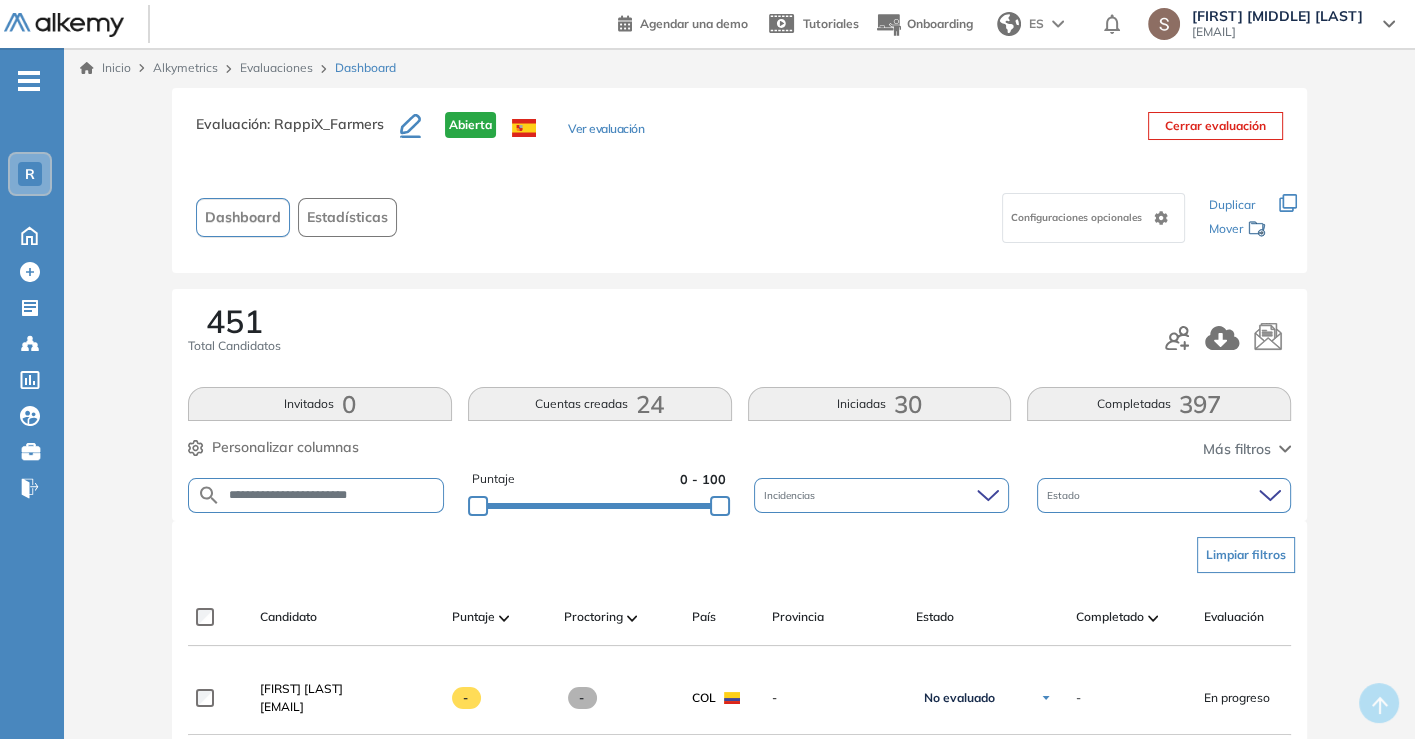 click on "**********" at bounding box center [332, 495] 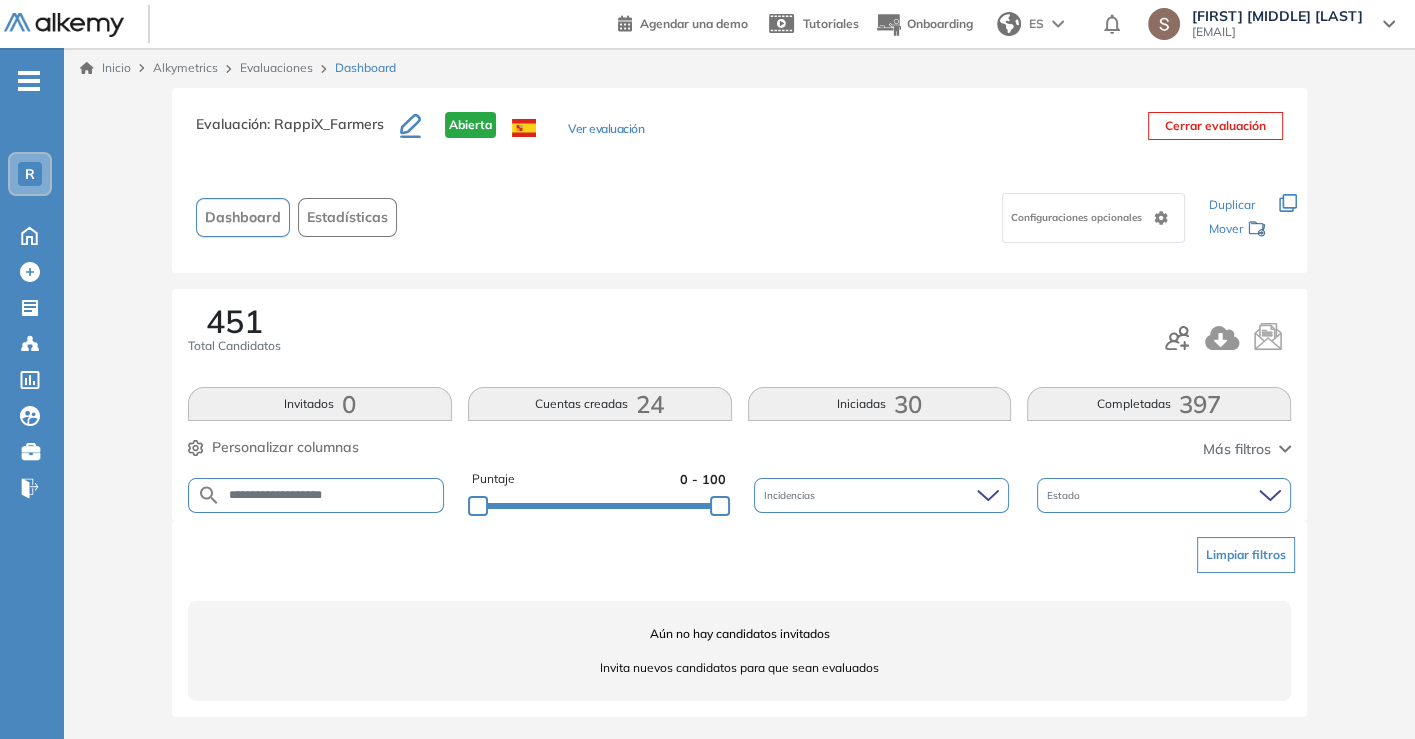 click on "**********" at bounding box center (316, 495) 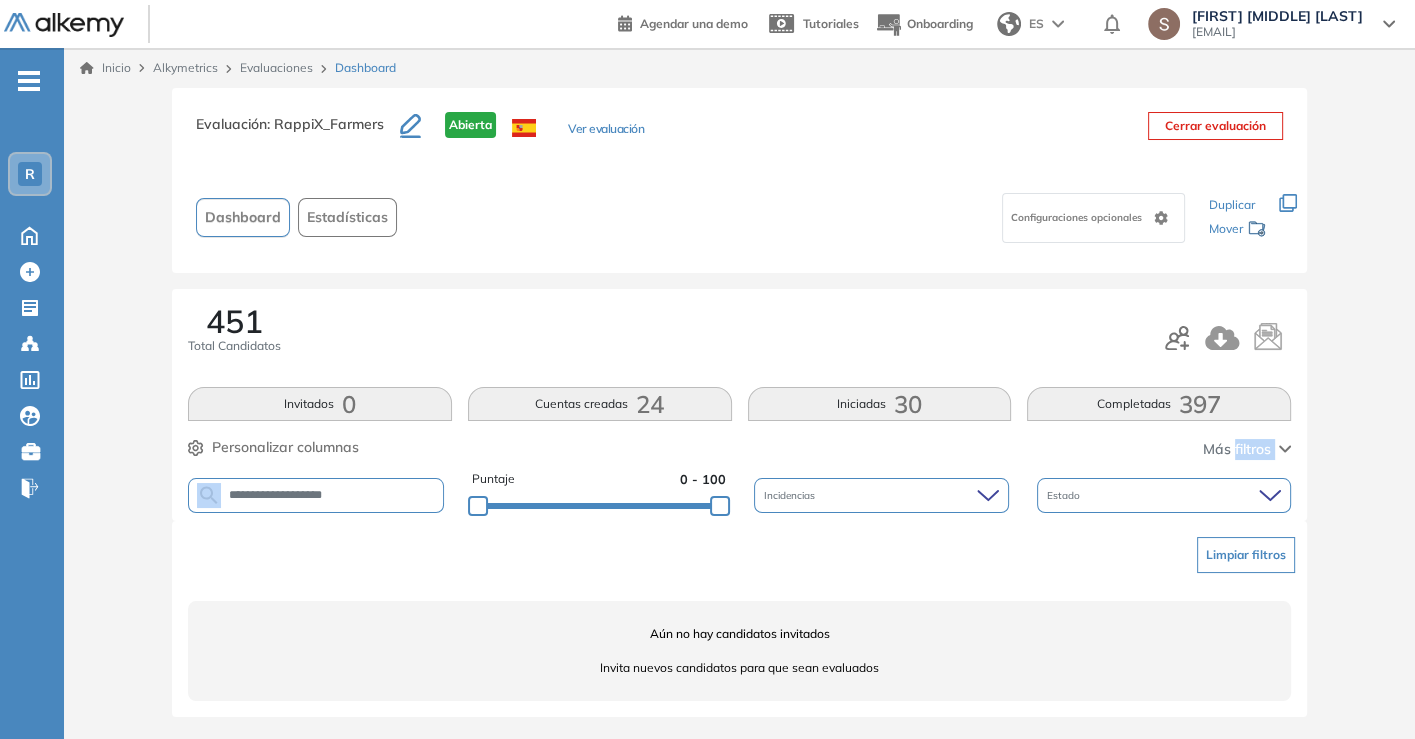 click on "**********" at bounding box center [316, 495] 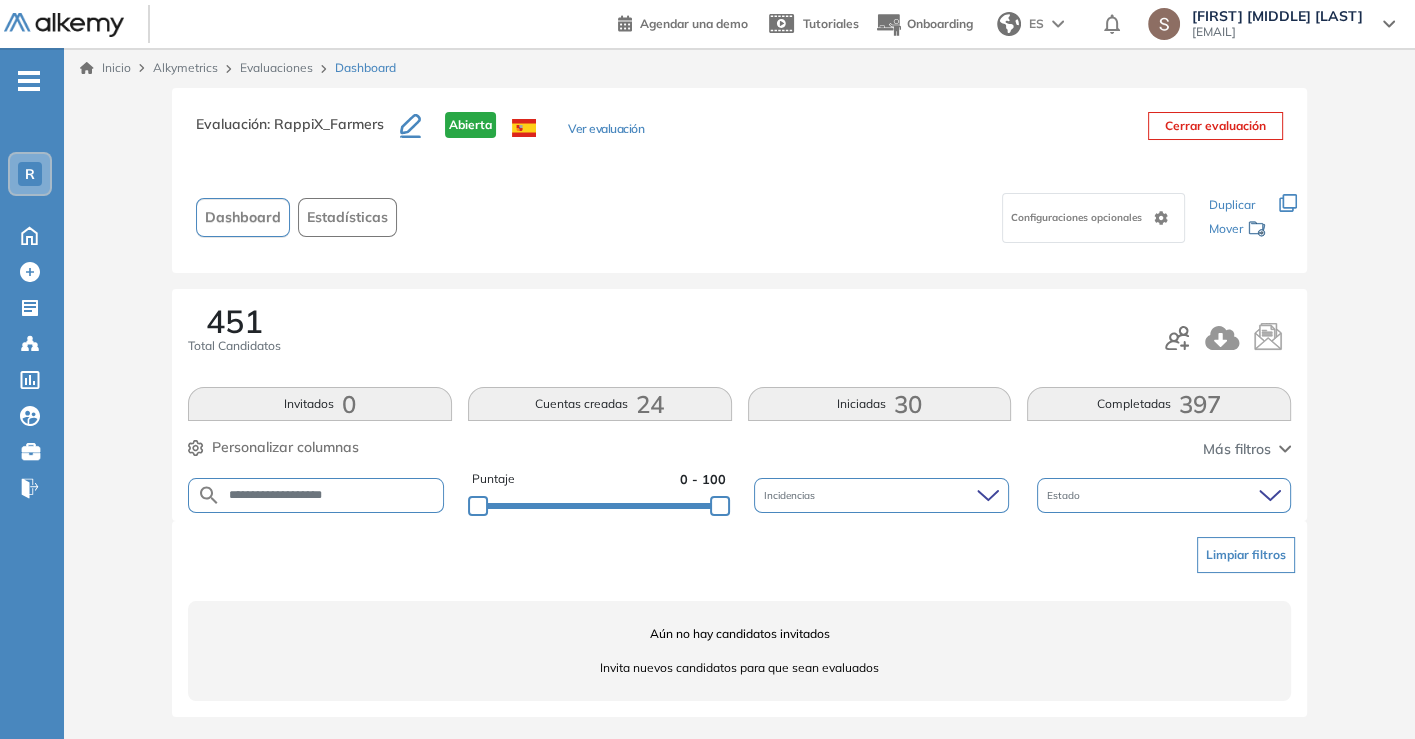 click on "**********" at bounding box center [332, 495] 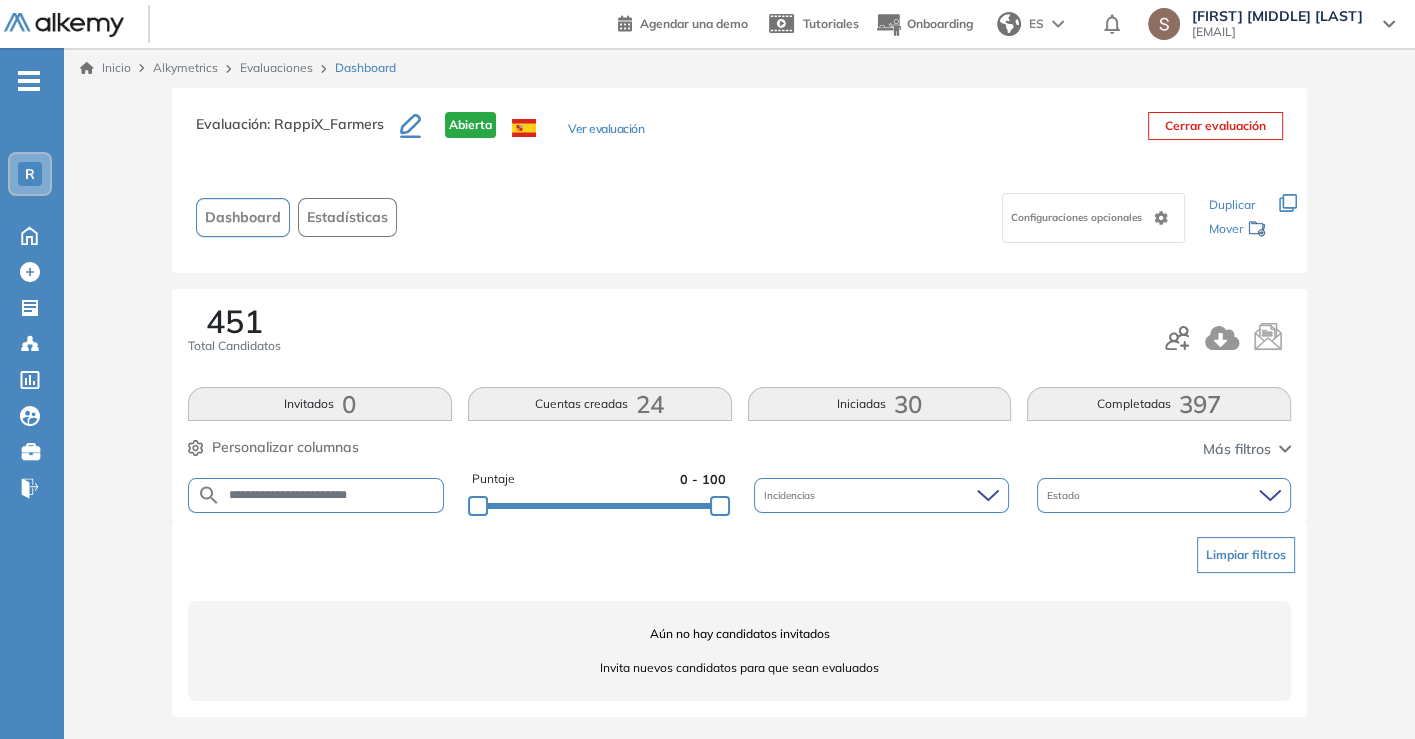 click on "**********" at bounding box center [316, 495] 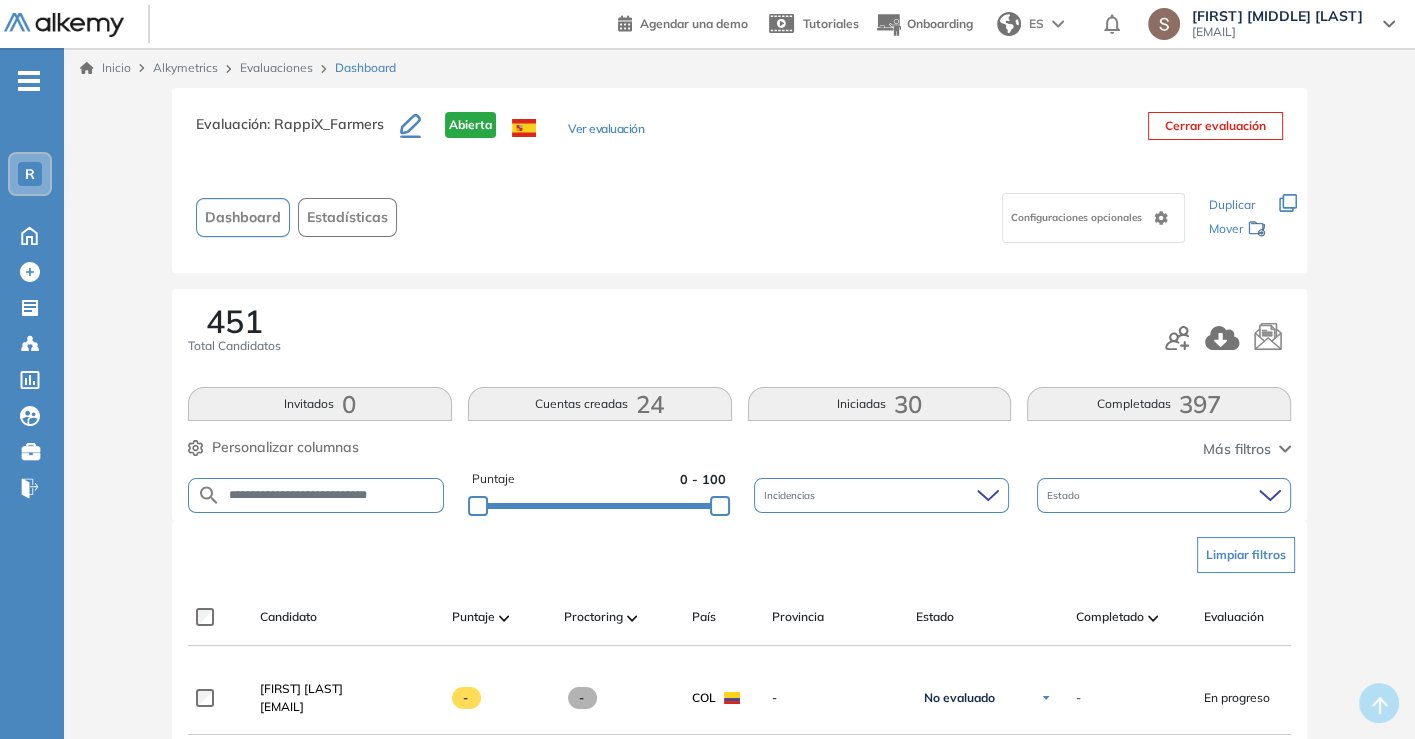 click on "**********" at bounding box center [332, 495] 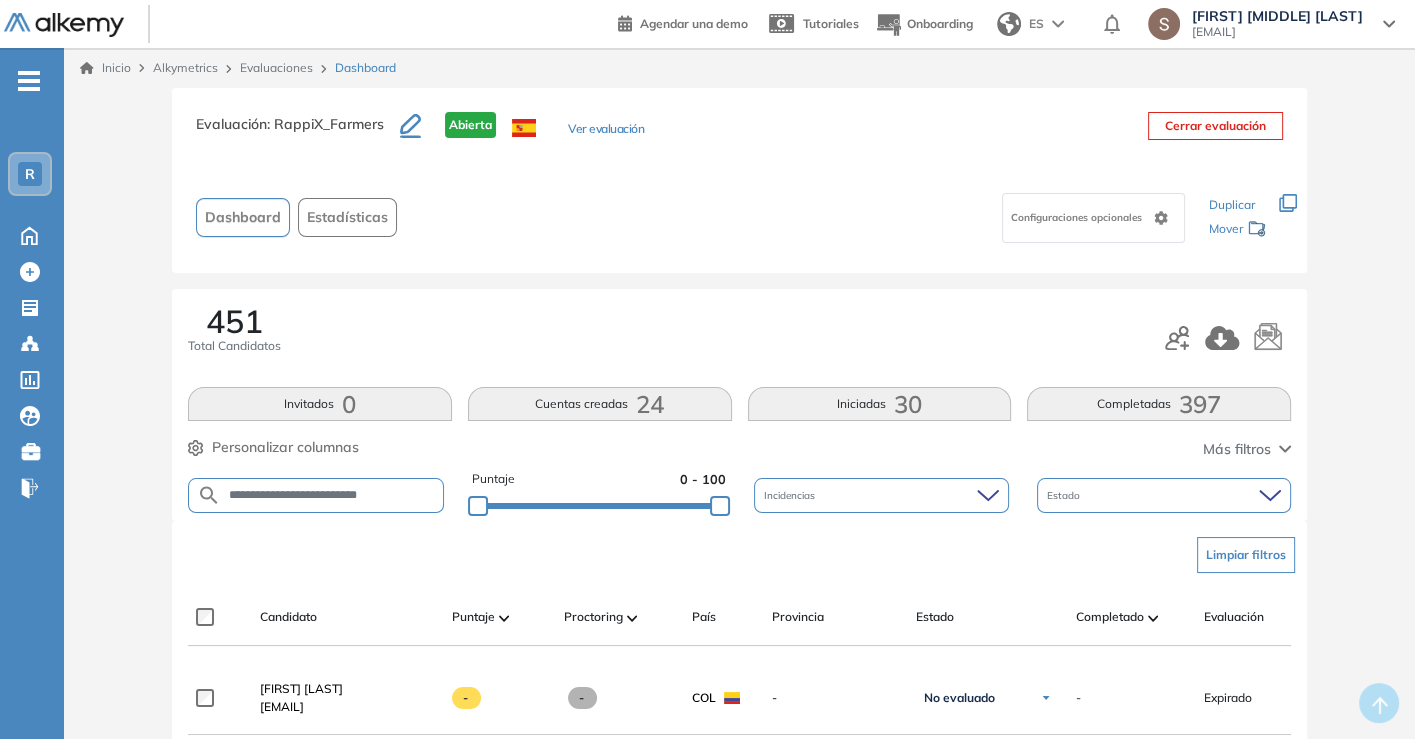 click on "**********" at bounding box center (332, 495) 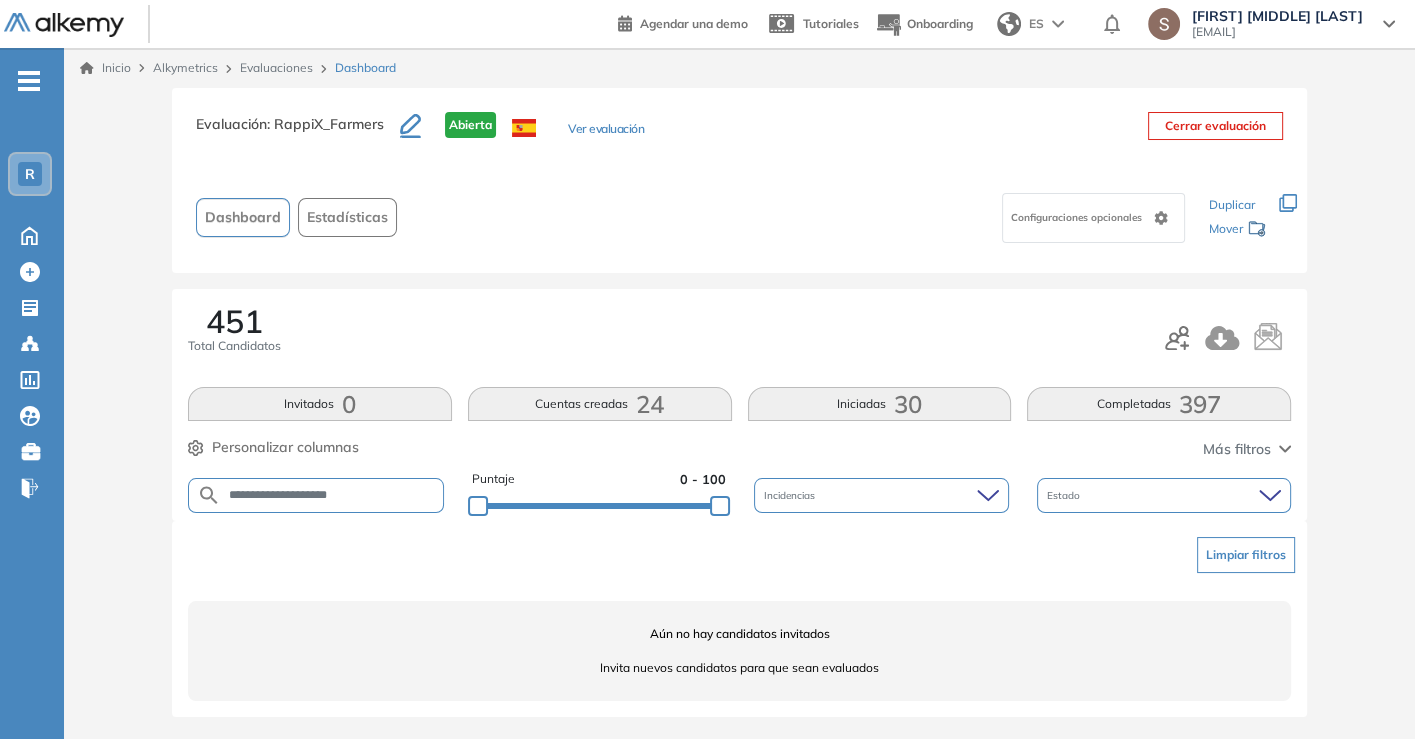 click on "**********" at bounding box center (316, 495) 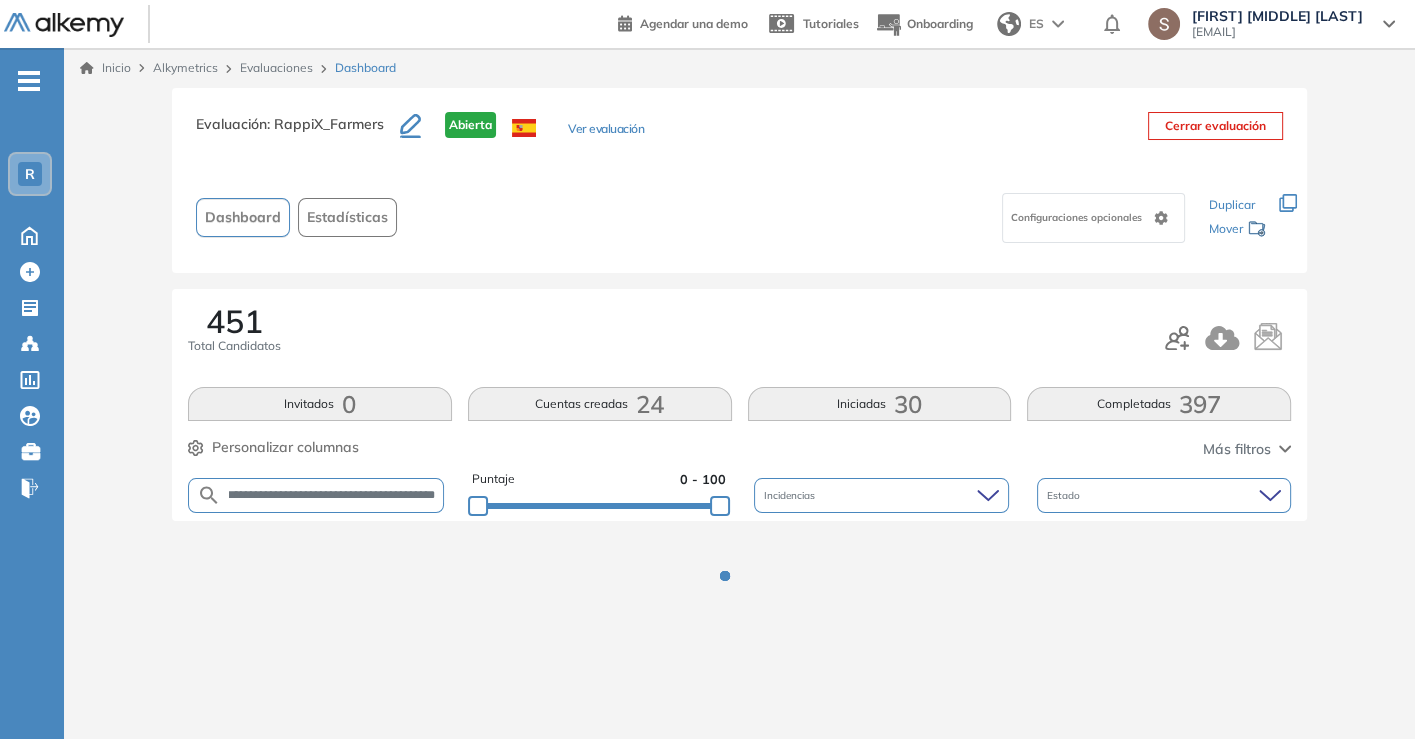 scroll, scrollTop: 0, scrollLeft: 41, axis: horizontal 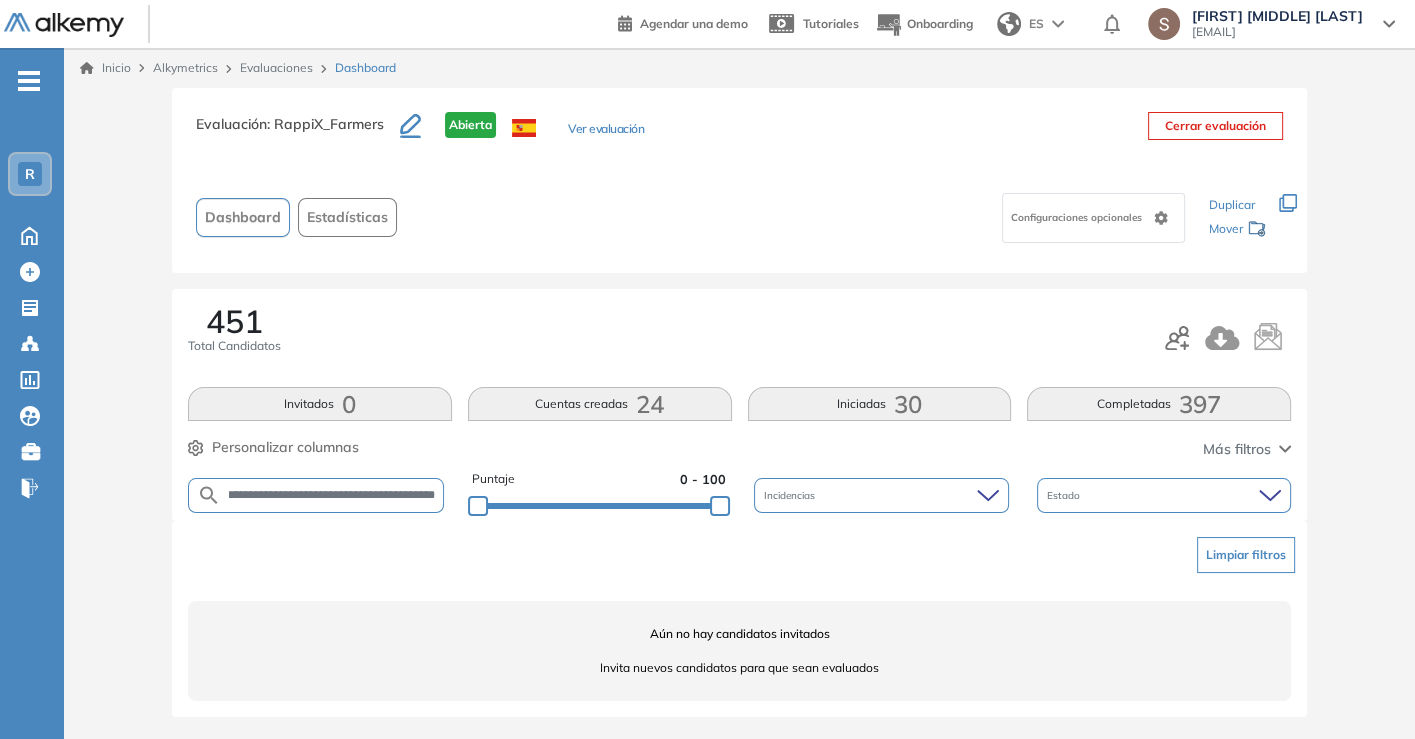 click on "**********" at bounding box center [332, 495] 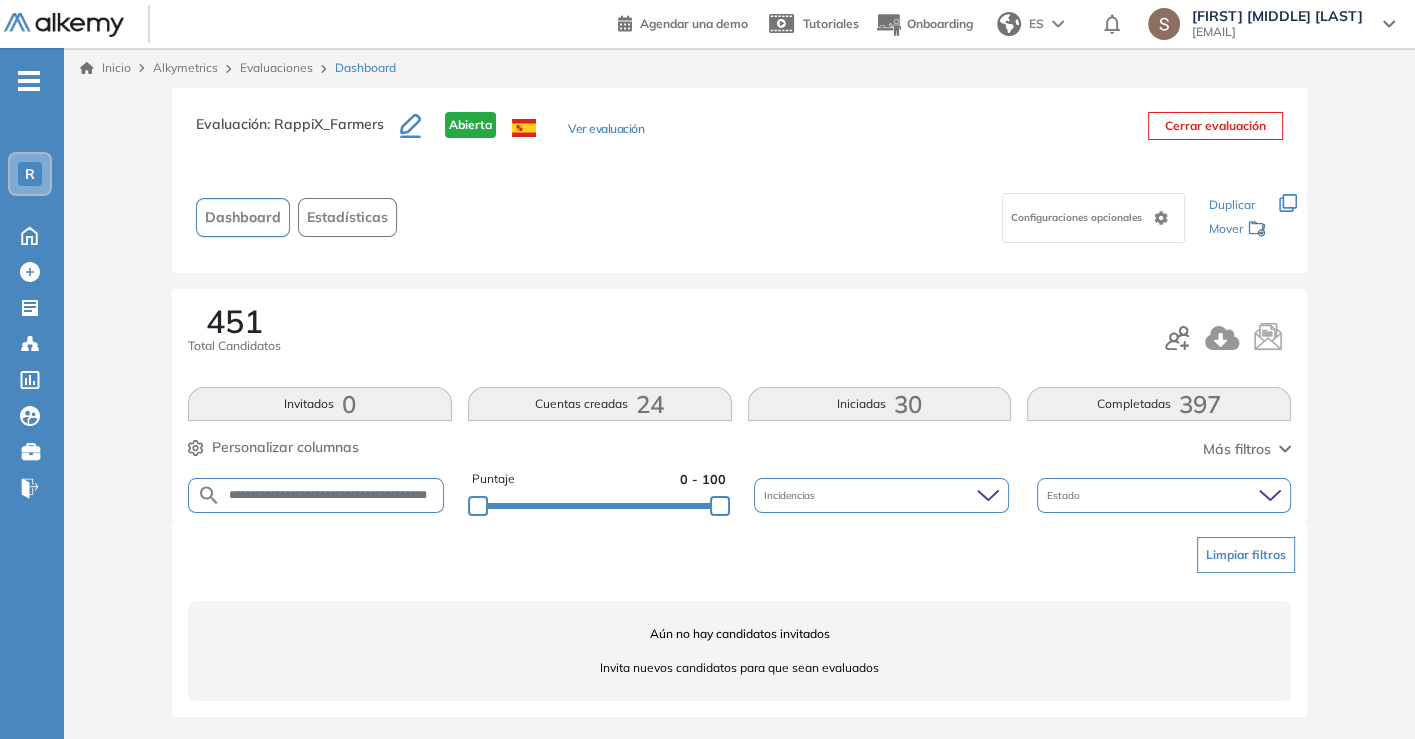 scroll, scrollTop: 0, scrollLeft: 0, axis: both 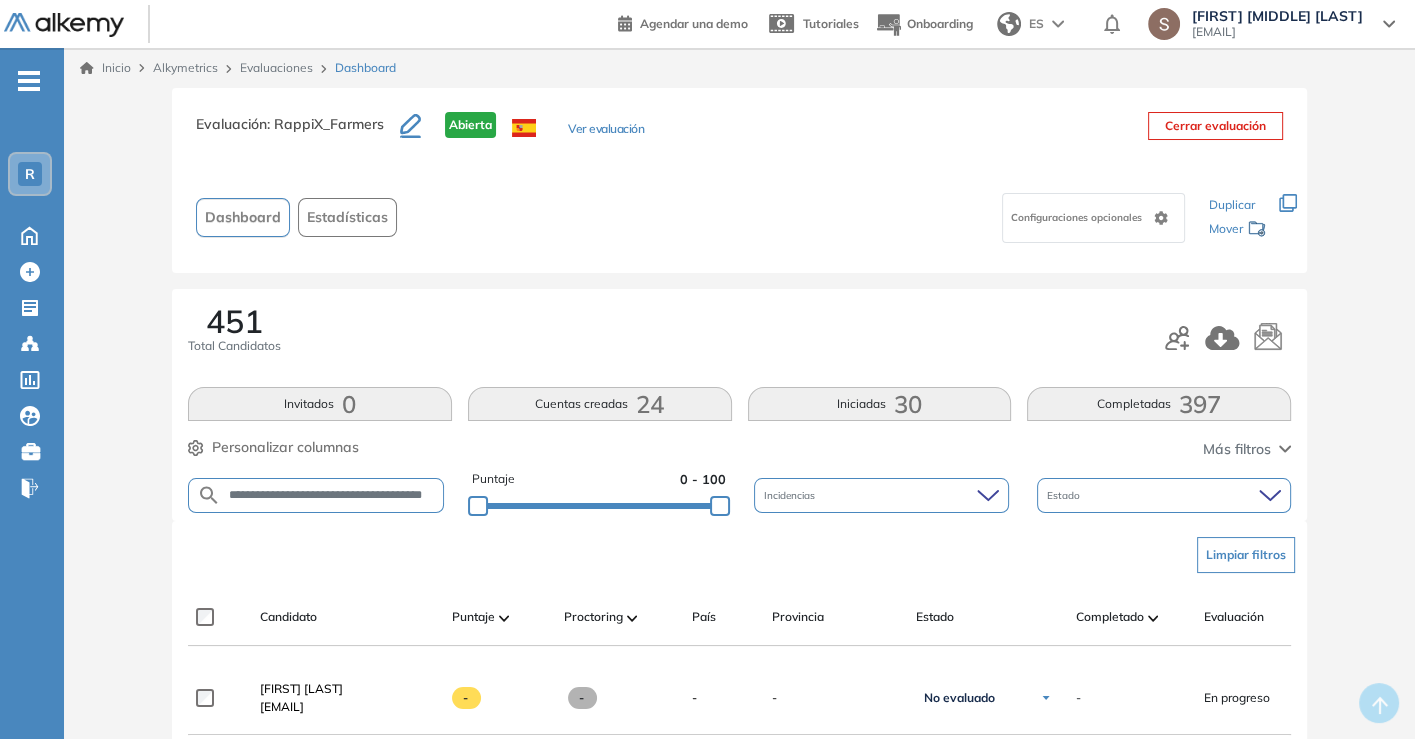 click on "**********" at bounding box center [332, 495] 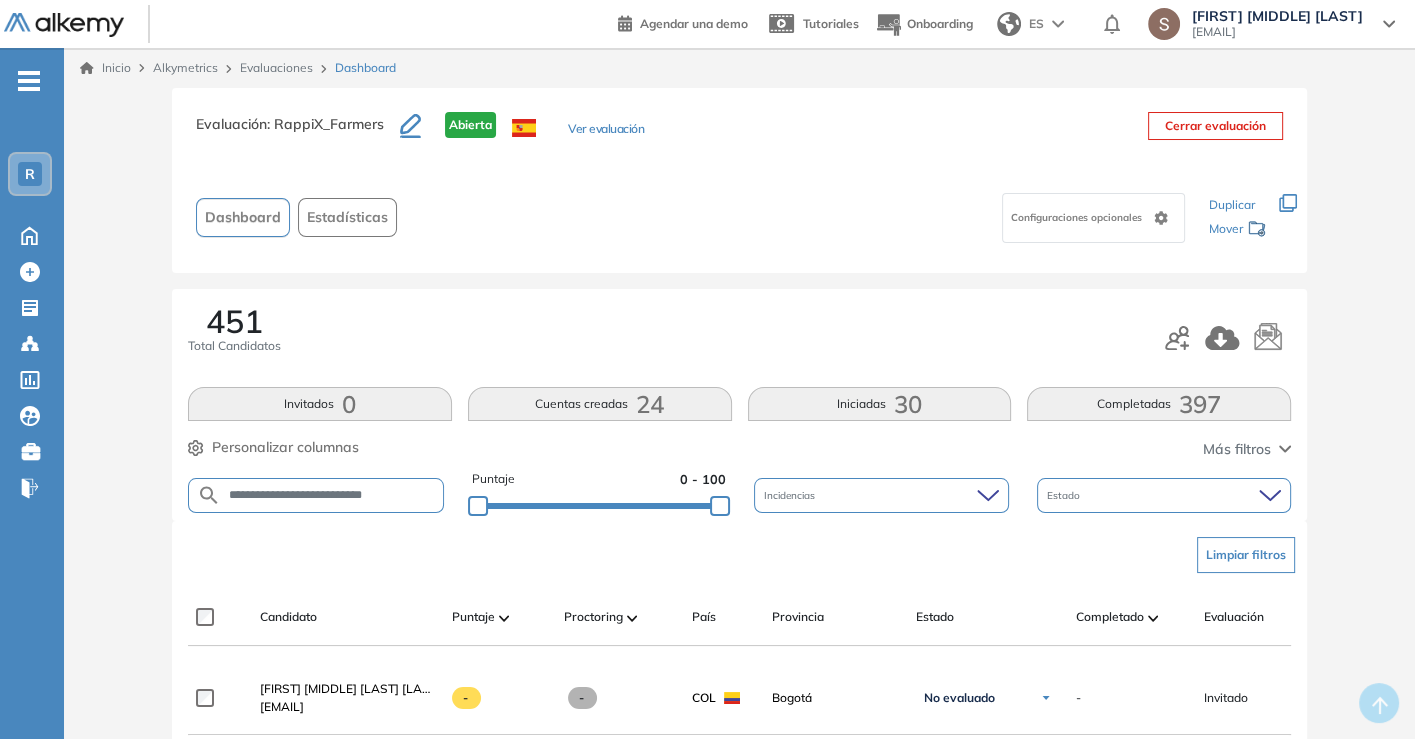 click on "**********" at bounding box center (332, 495) 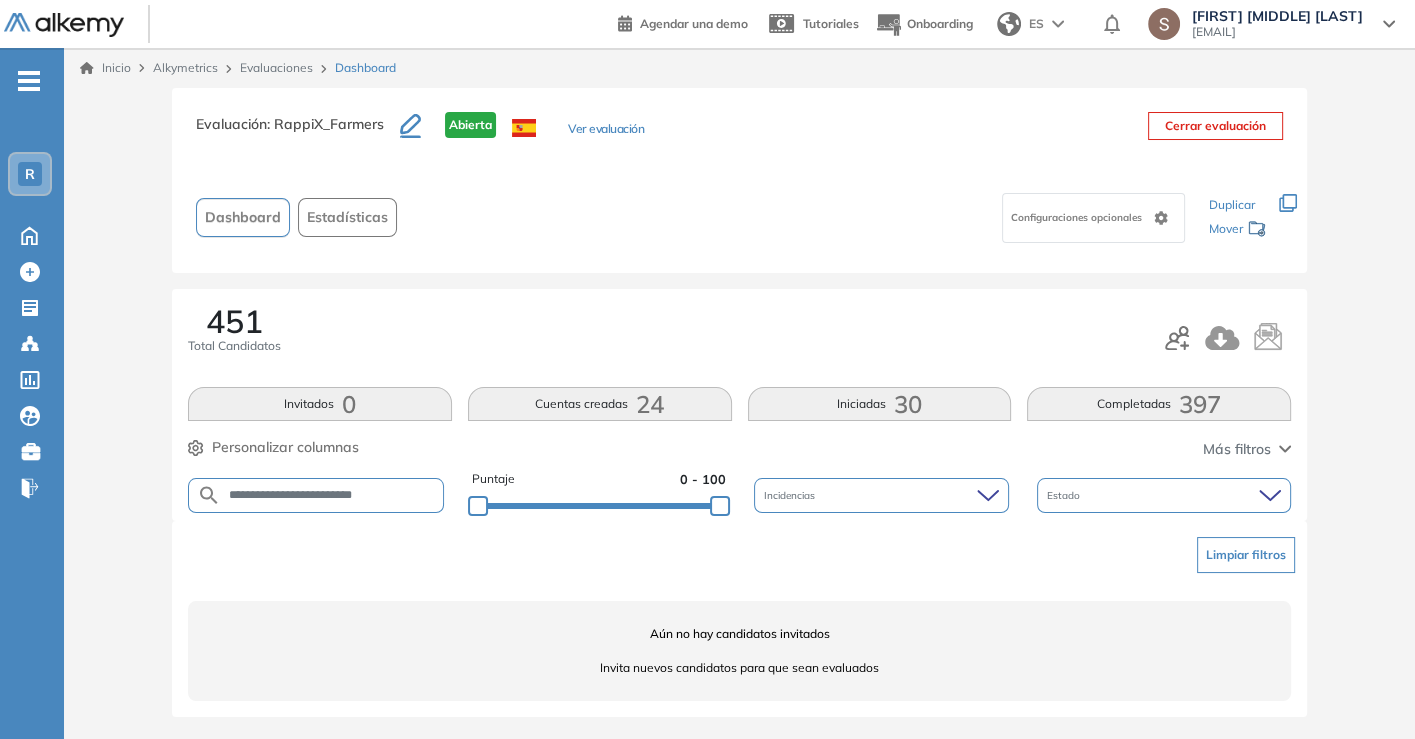 click on "**********" at bounding box center [332, 495] 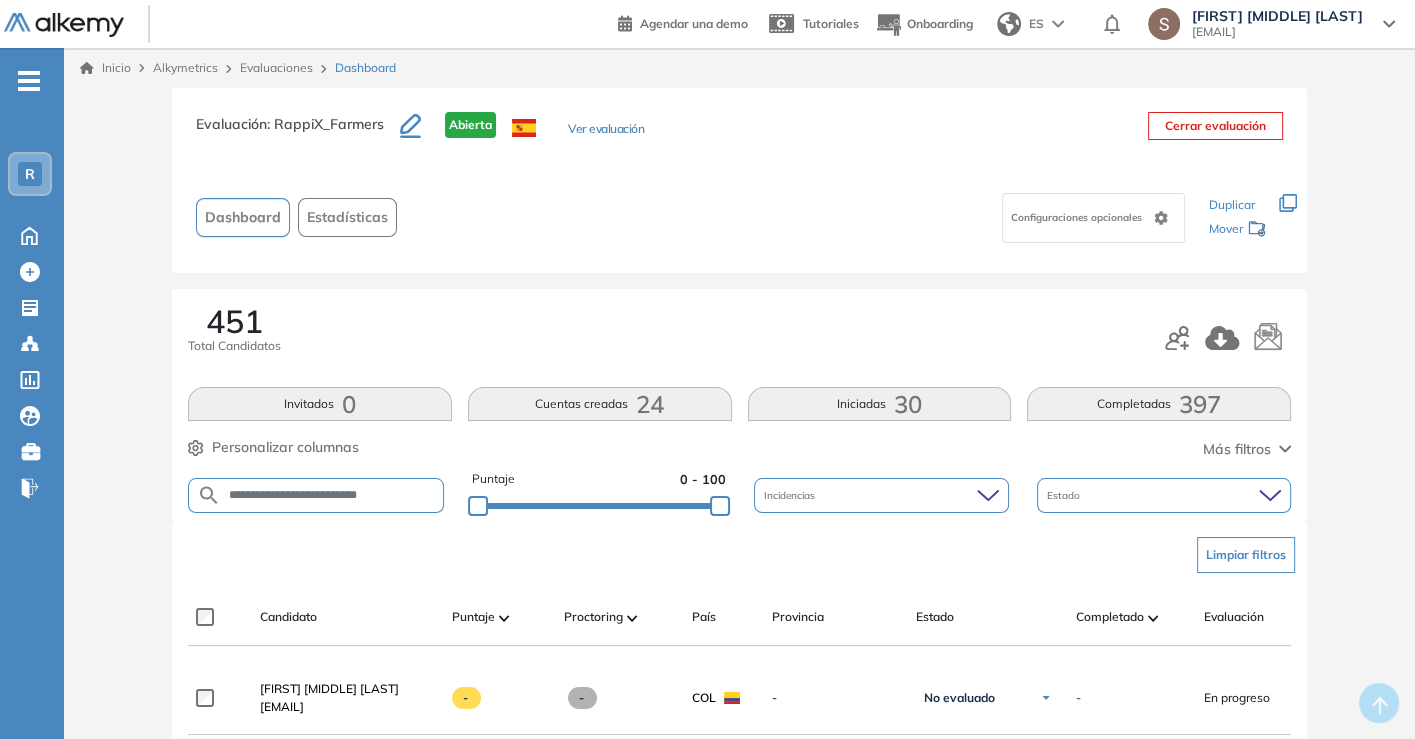 click on "**********" at bounding box center [332, 495] 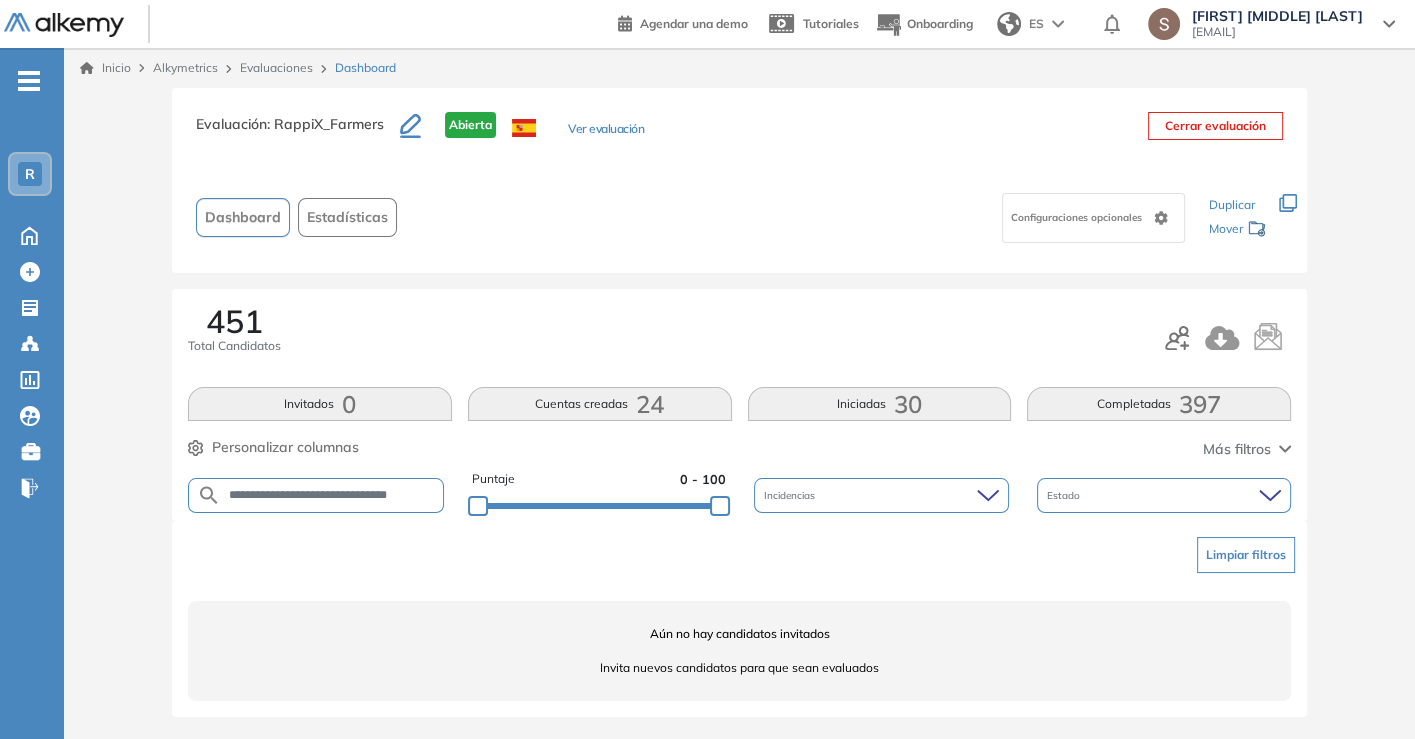 click on "**********" at bounding box center (332, 495) 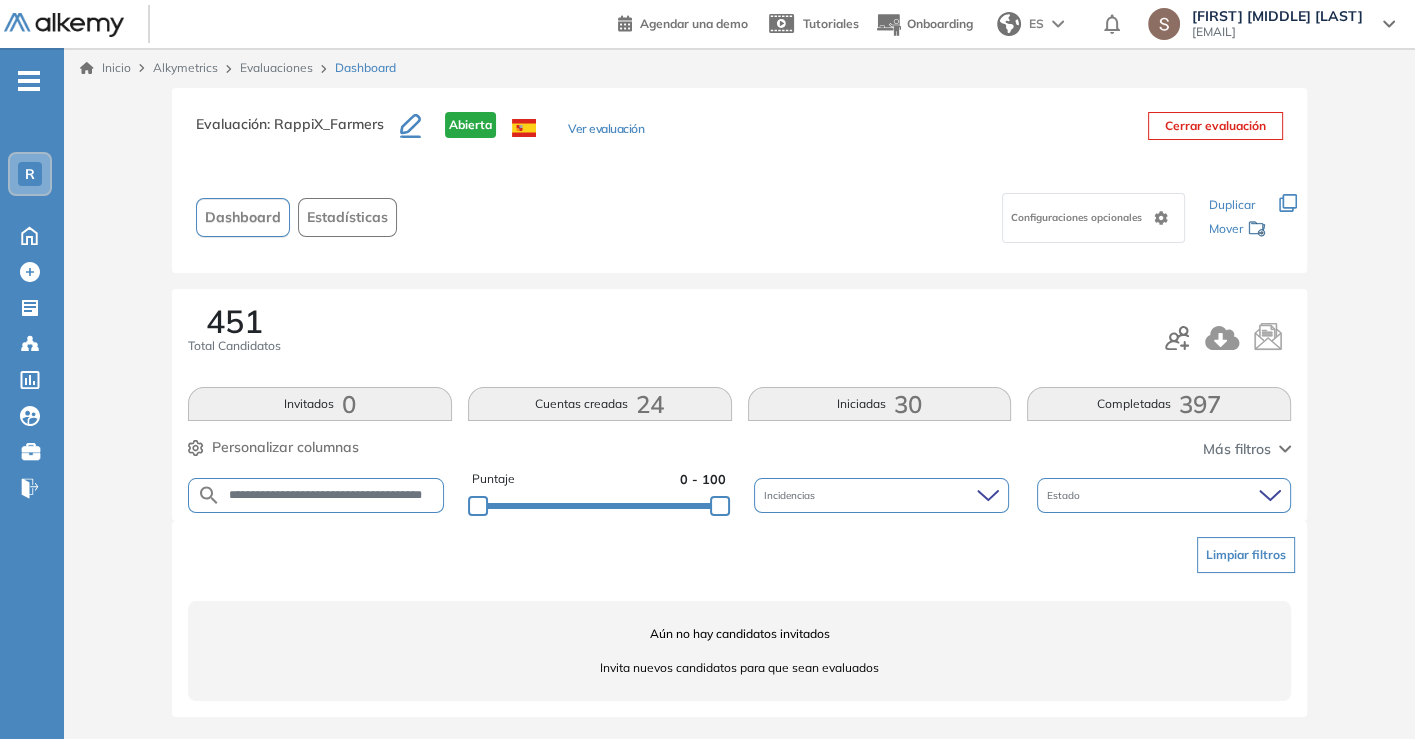 scroll, scrollTop: 0, scrollLeft: 39, axis: horizontal 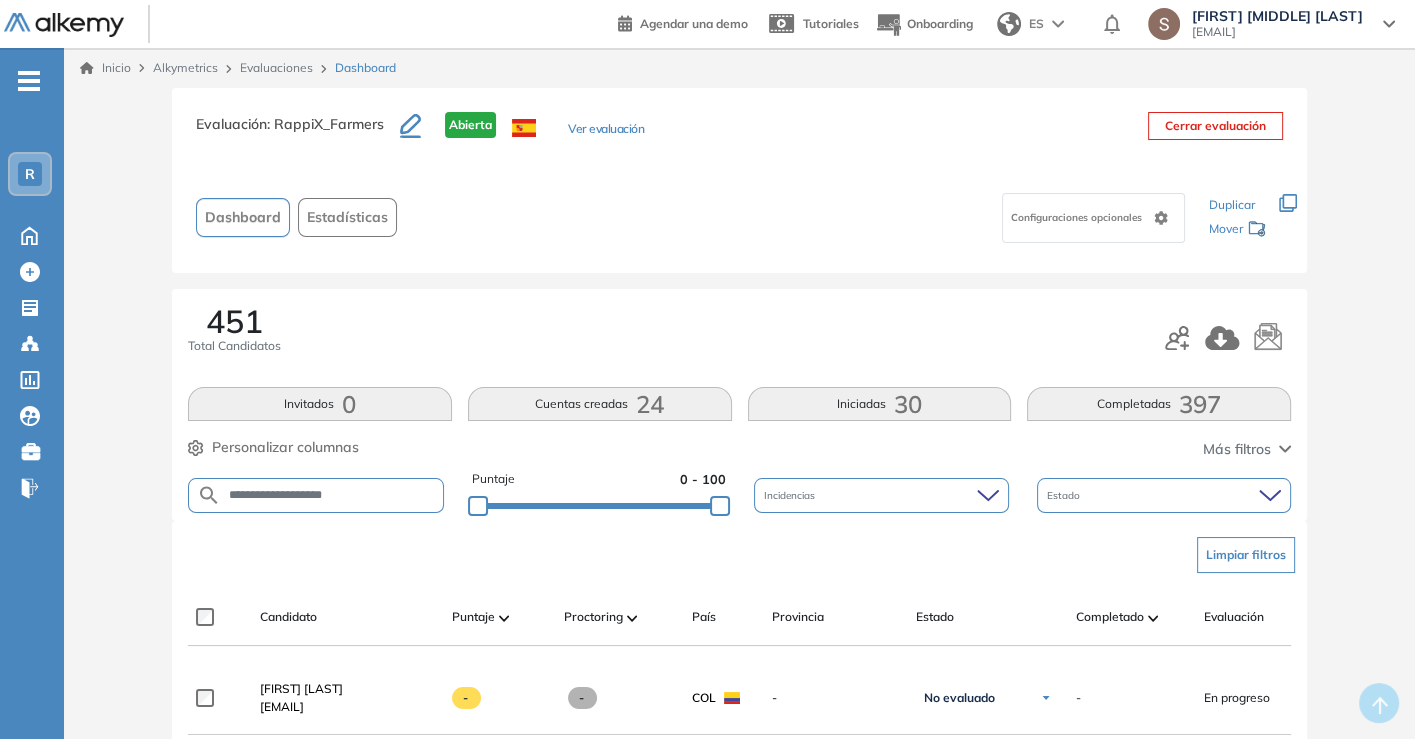 click on "**********" at bounding box center [332, 495] 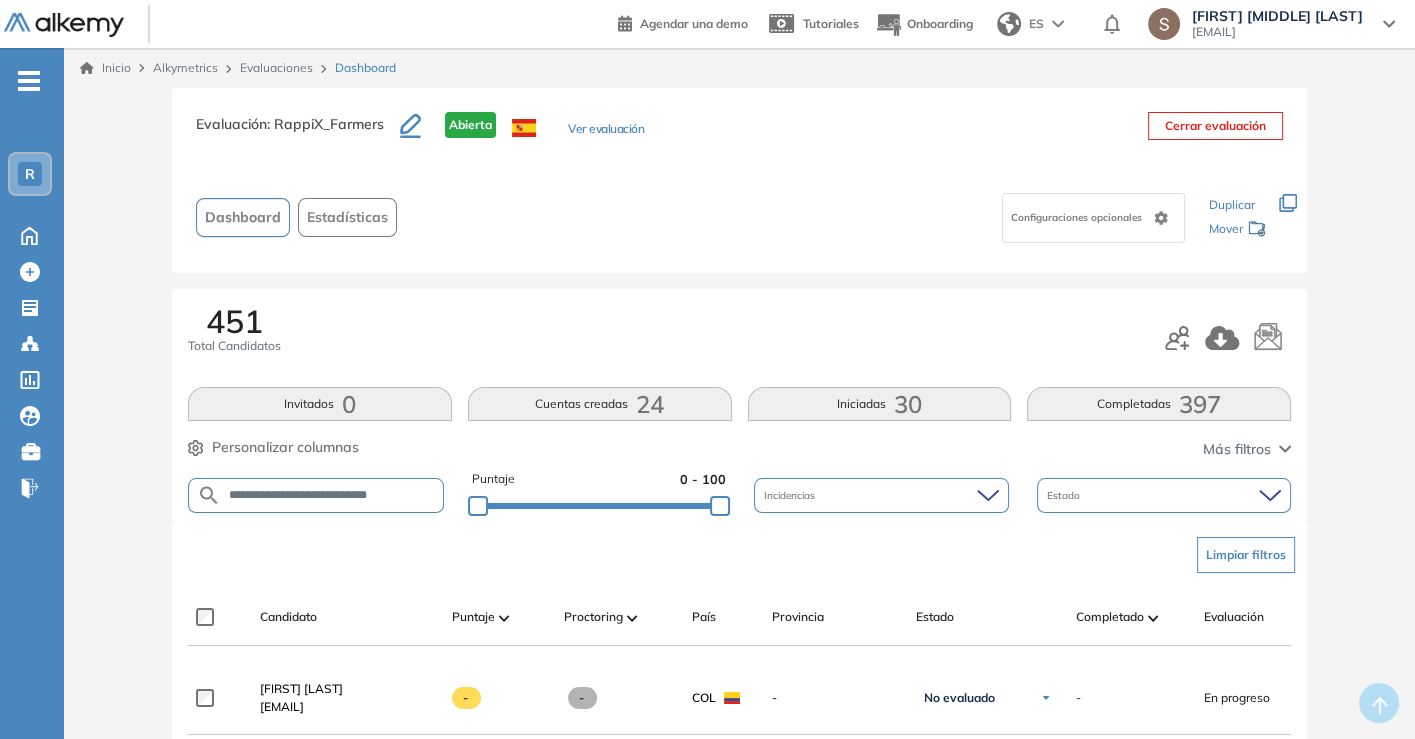 click on "**********" at bounding box center [332, 495] 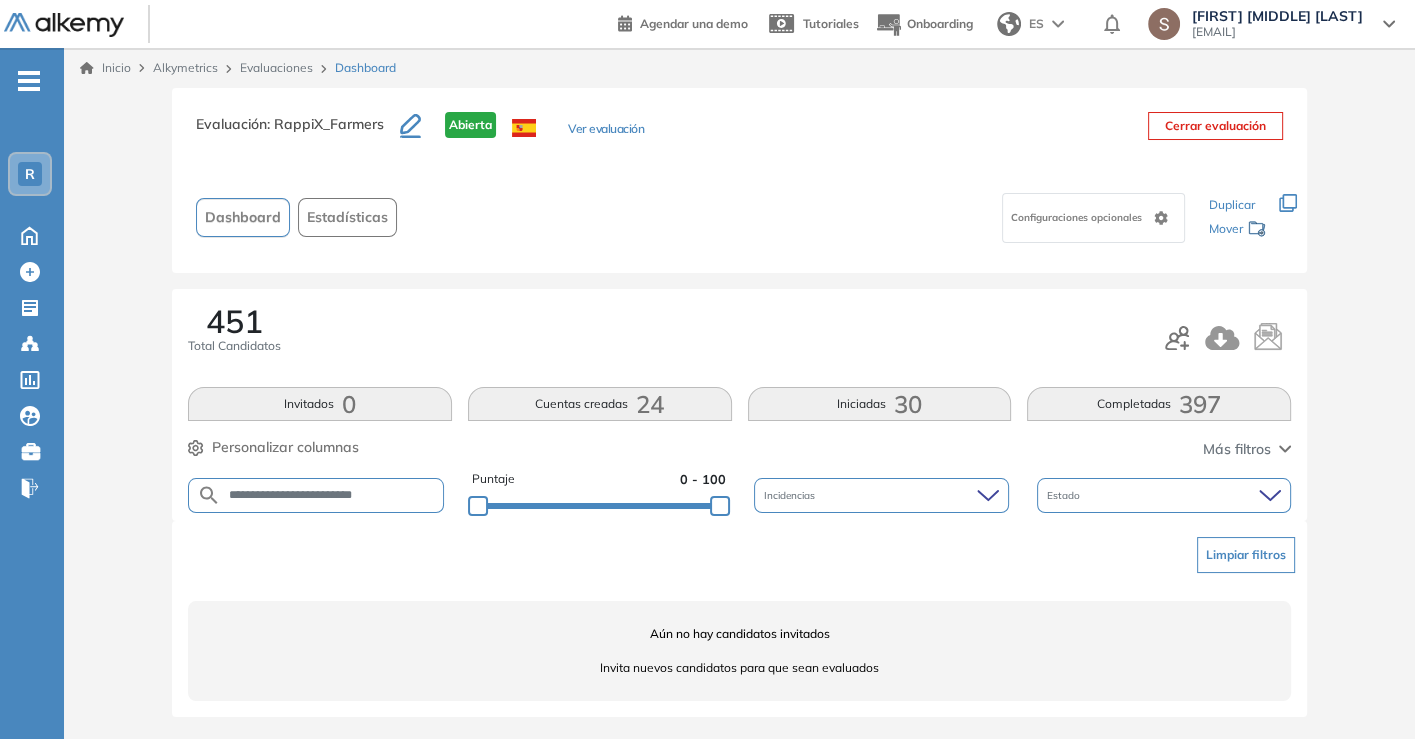 click on "**********" at bounding box center (332, 495) 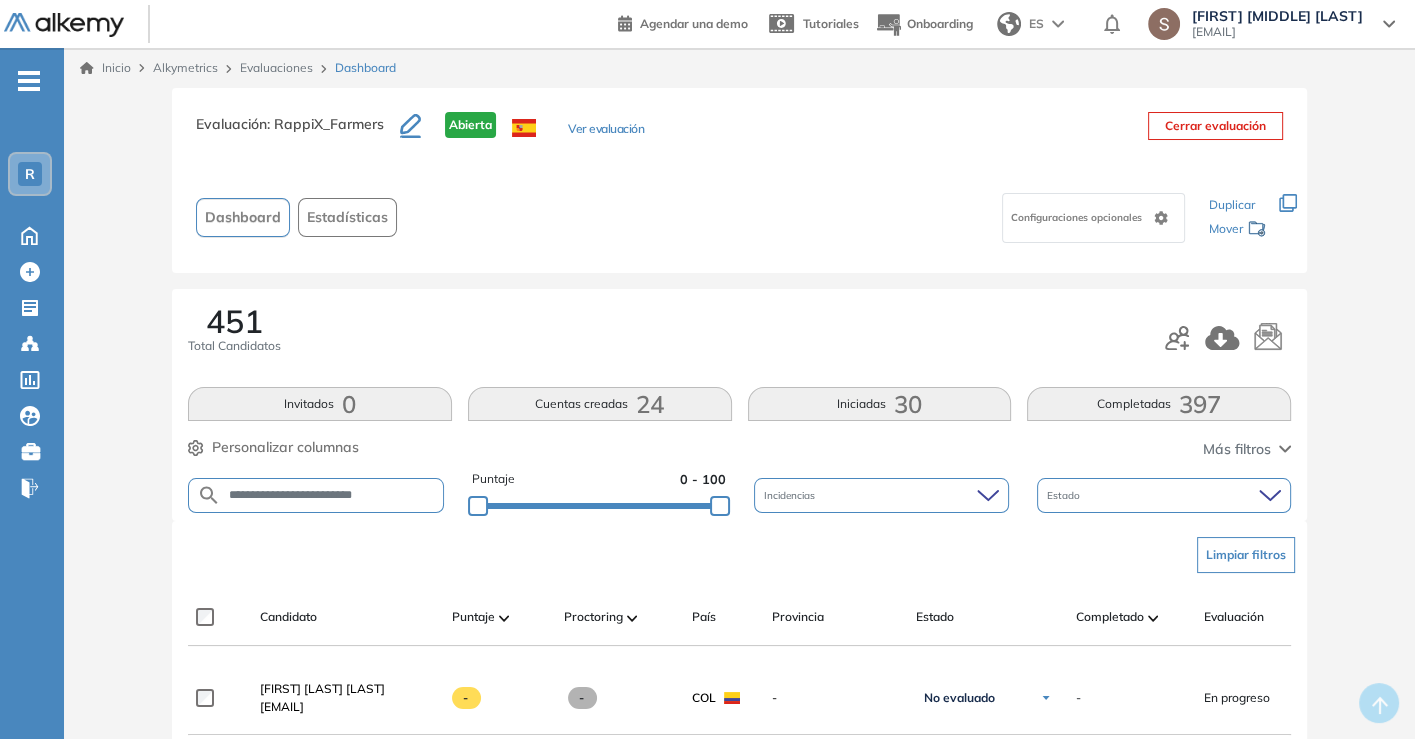 click on "**********" at bounding box center [332, 495] 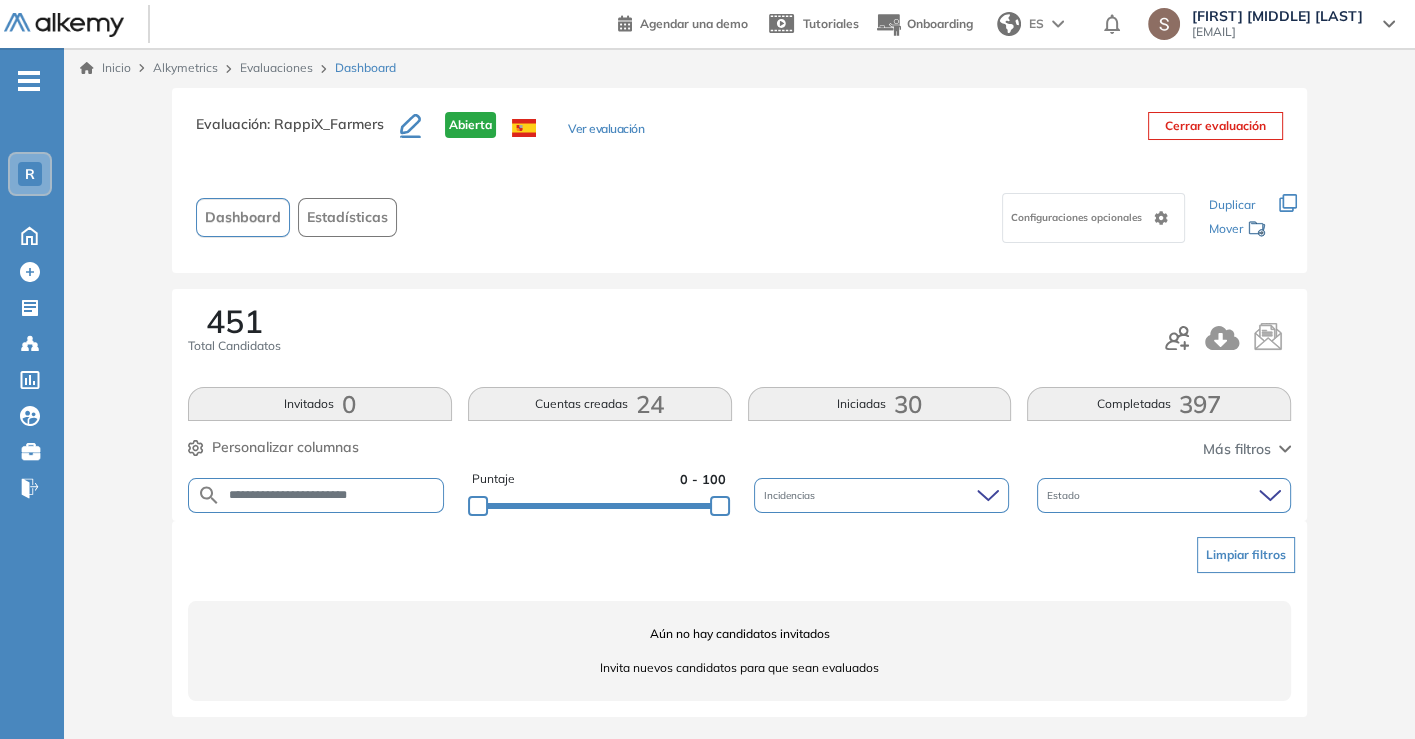 click on "**********" at bounding box center [332, 495] 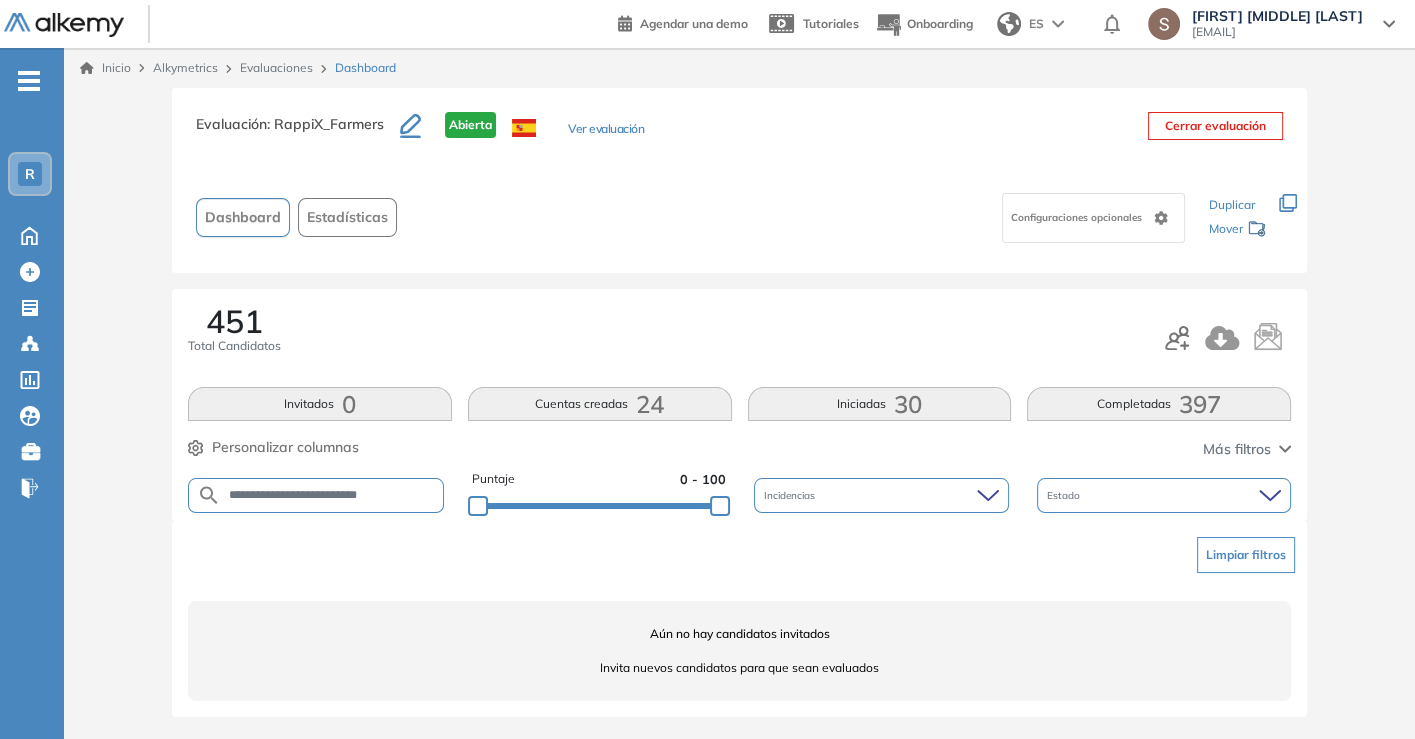 click on "**********" at bounding box center [332, 495] 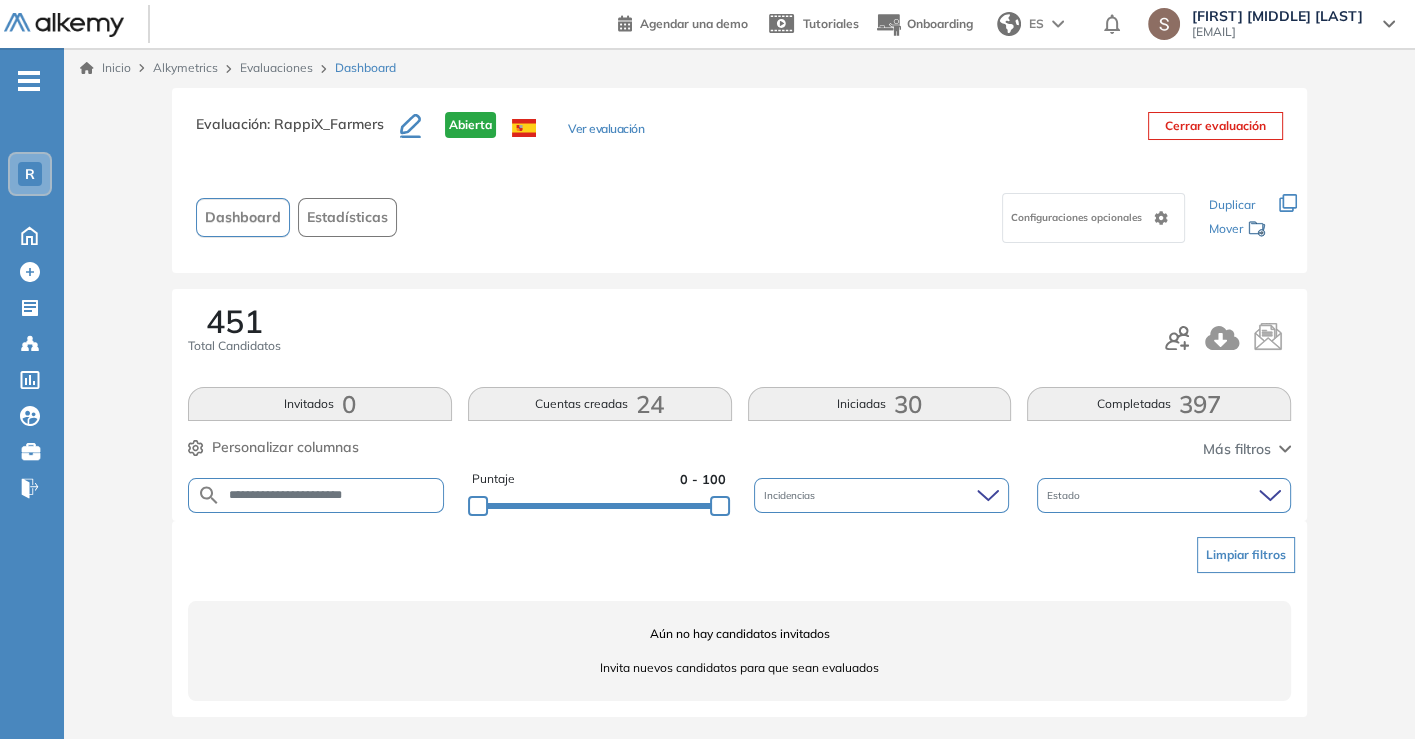 click on "**********" at bounding box center [332, 495] 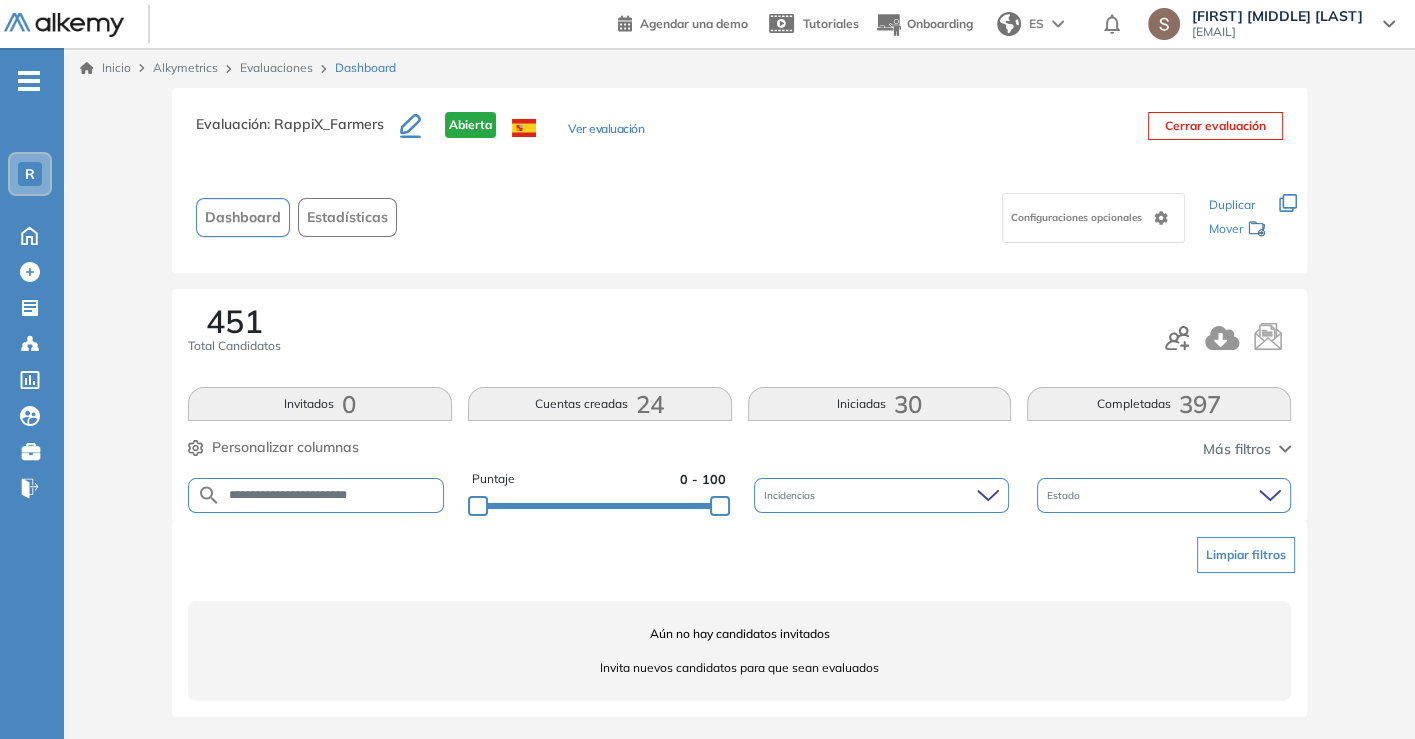 click on "**********" at bounding box center (332, 495) 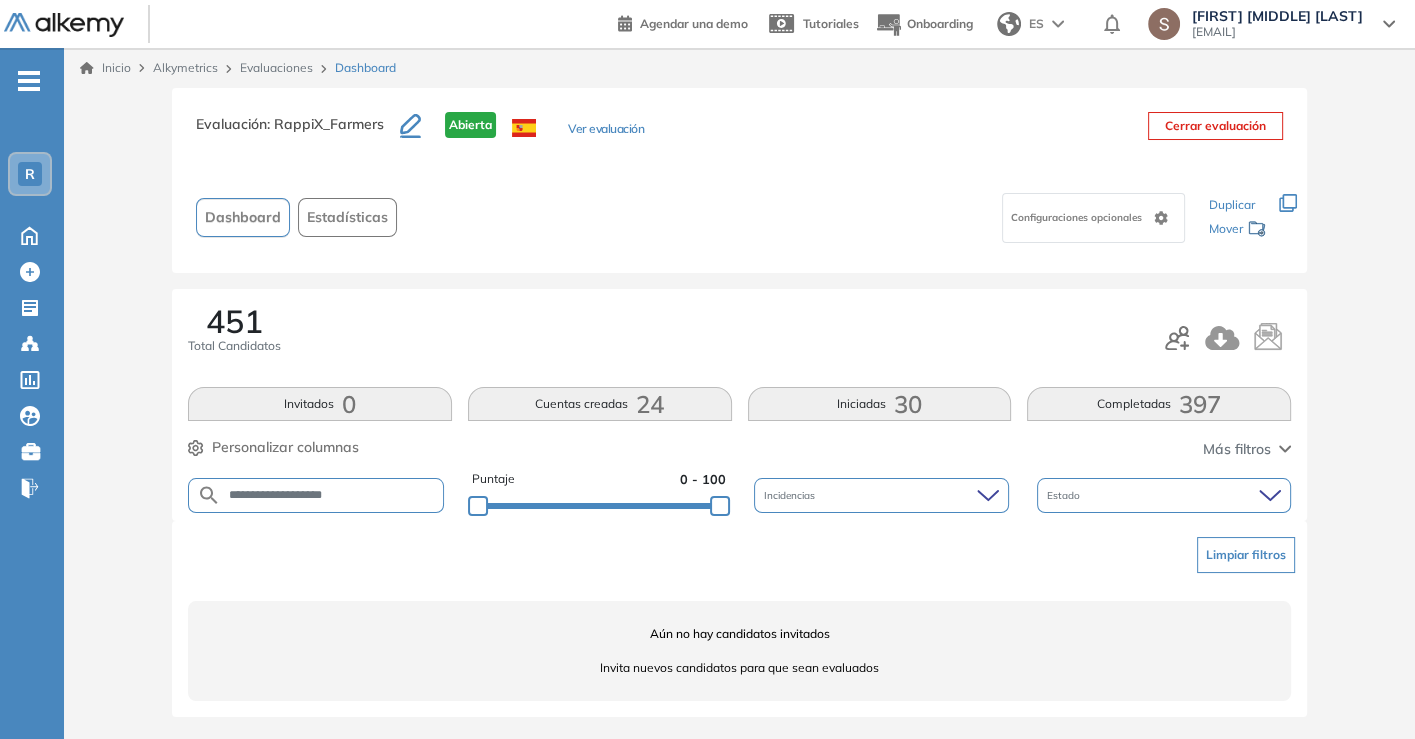 click on "**********" at bounding box center (316, 495) 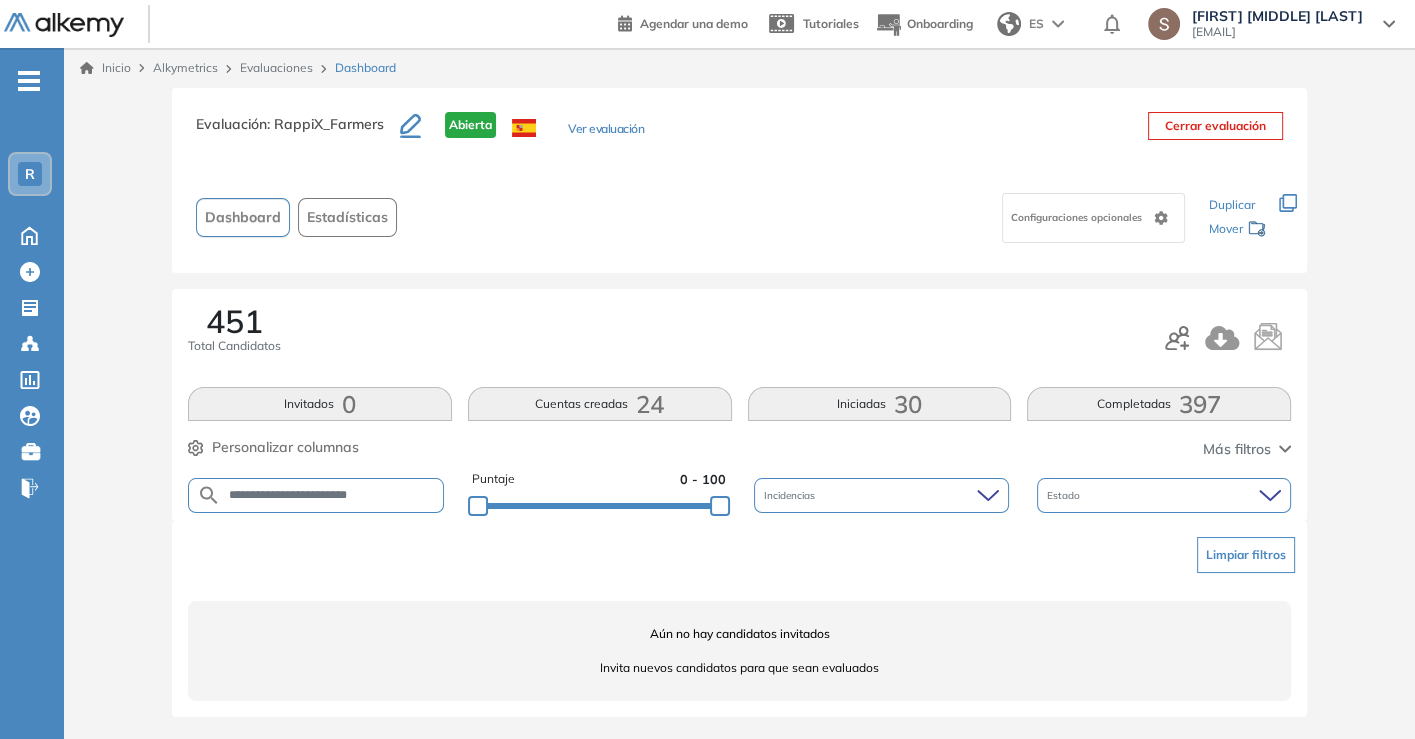click on "**********" at bounding box center [332, 495] 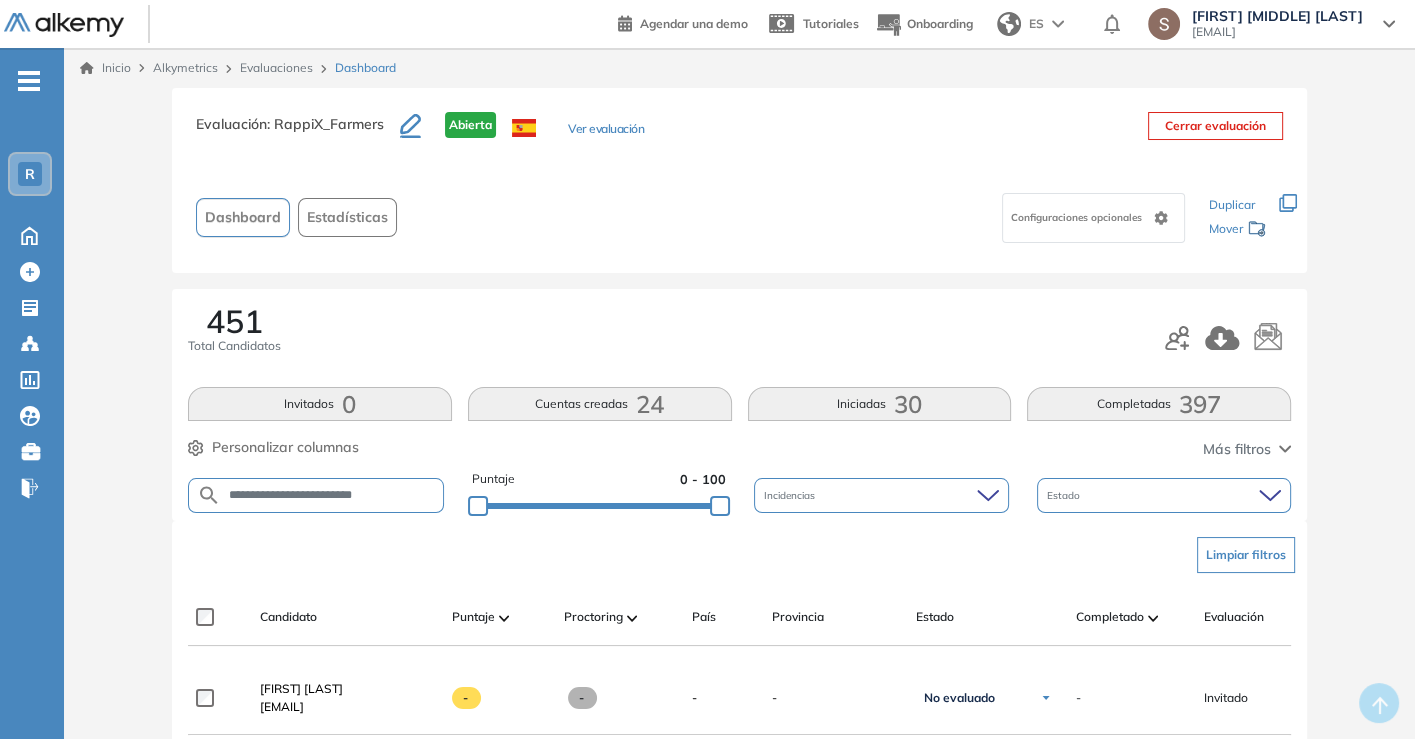 click on "**********" at bounding box center [332, 495] 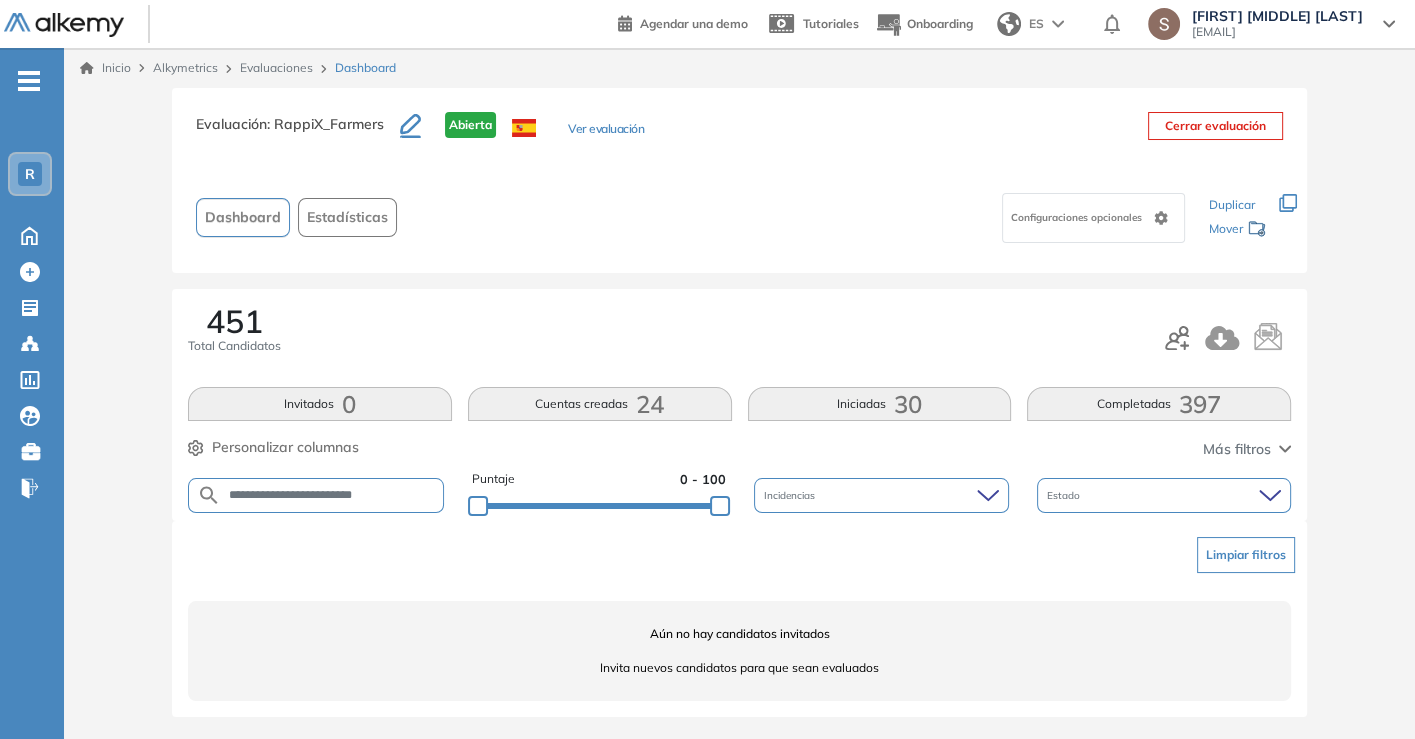 click on "**********" at bounding box center [332, 495] 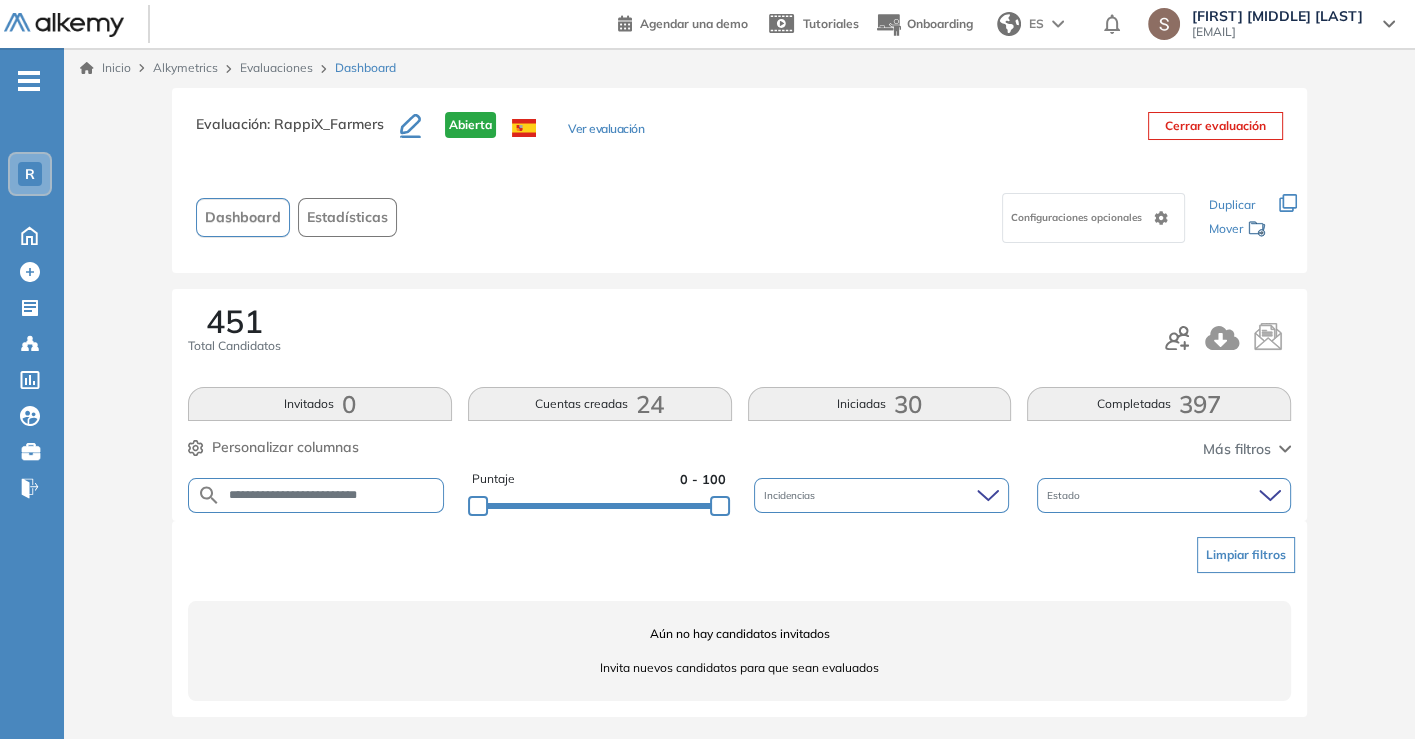 click on "**********" at bounding box center (332, 495) 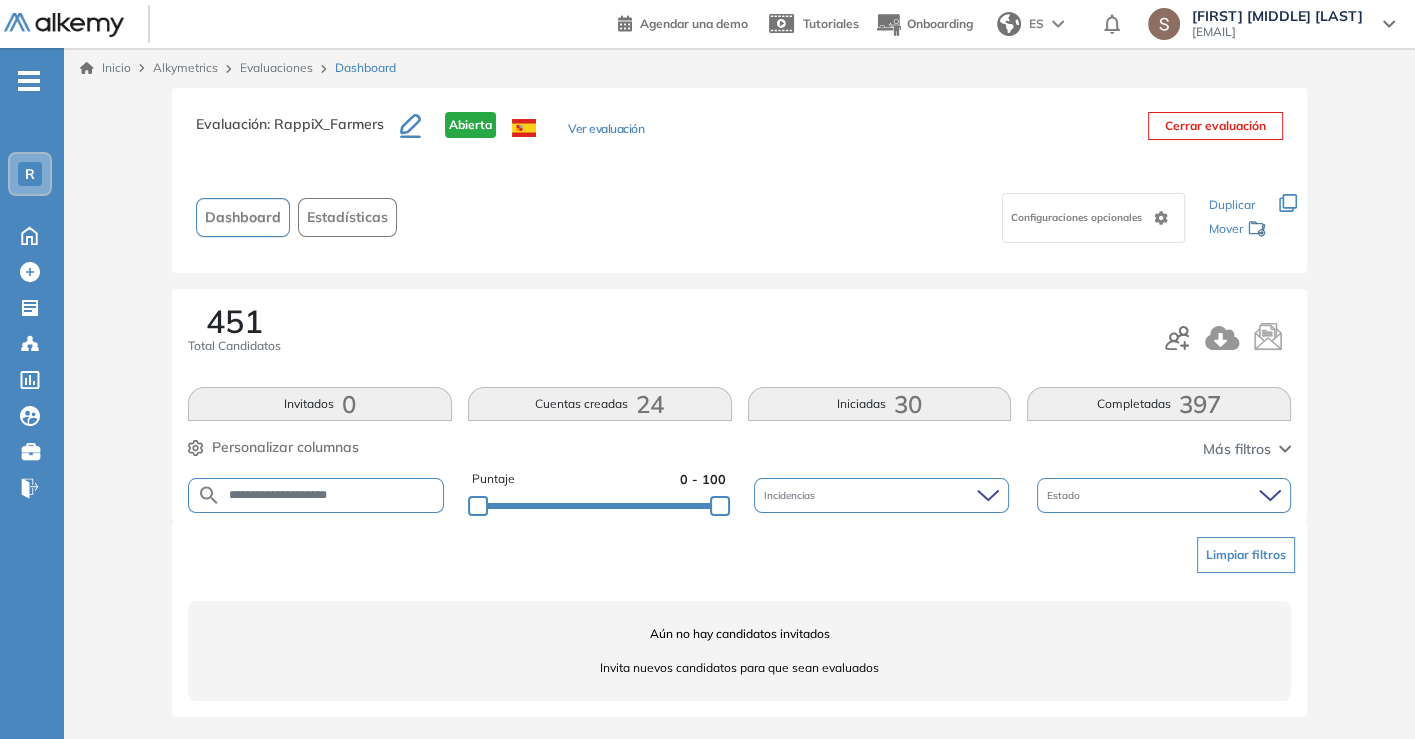 click on "**********" at bounding box center [332, 495] 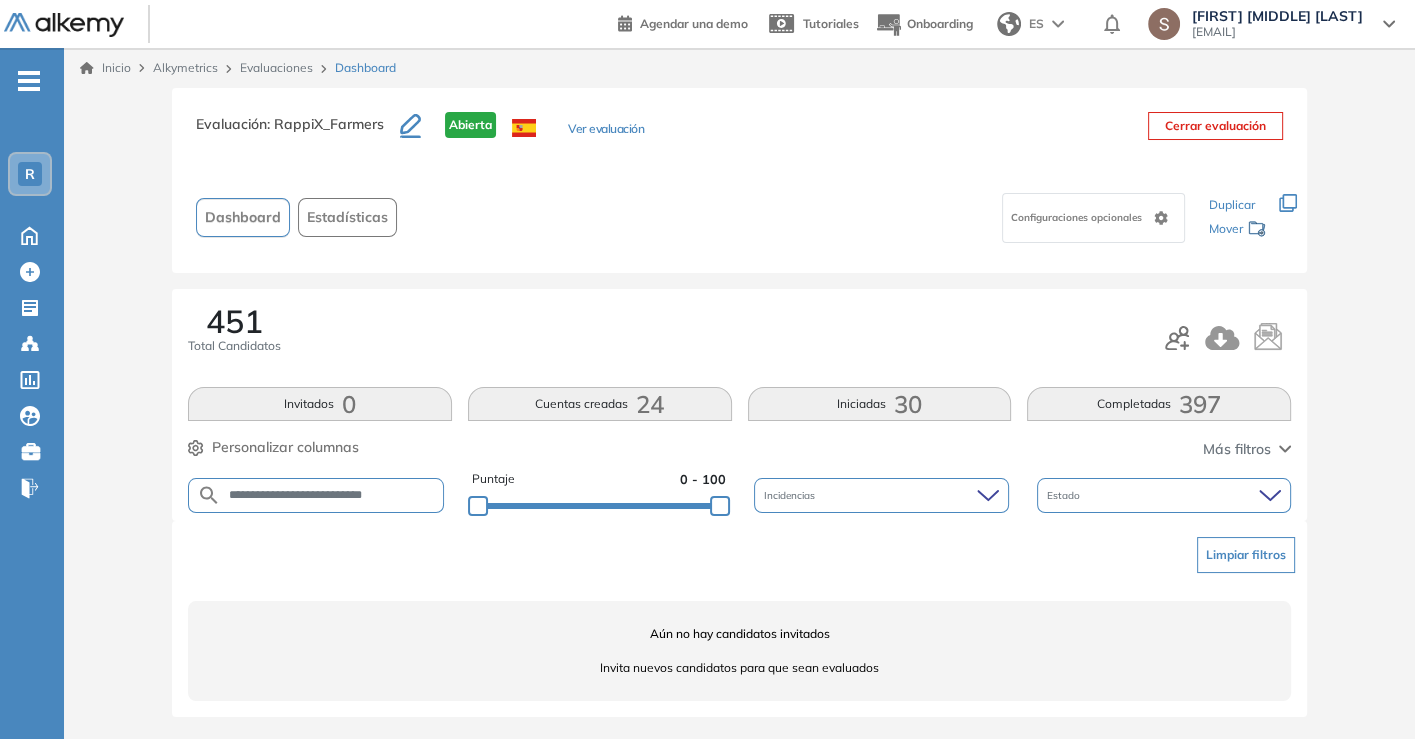 type on "**********" 